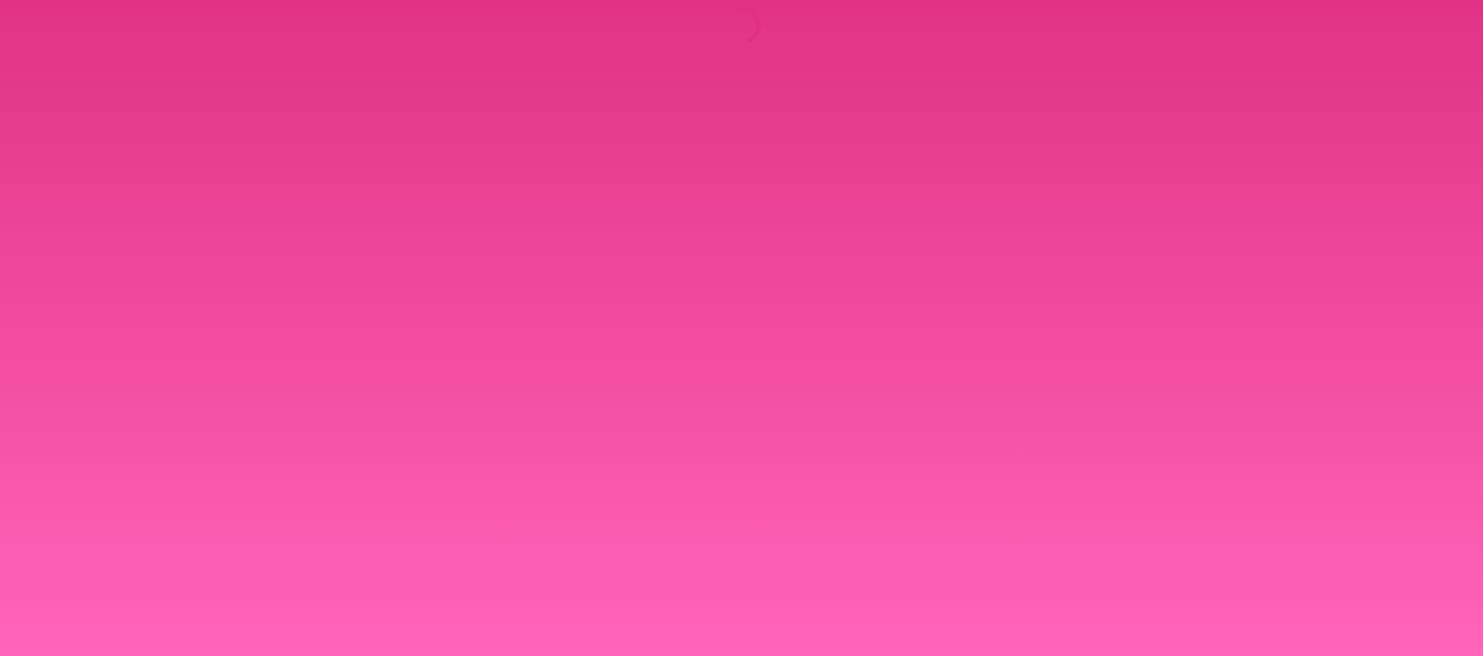 scroll, scrollTop: 0, scrollLeft: 0, axis: both 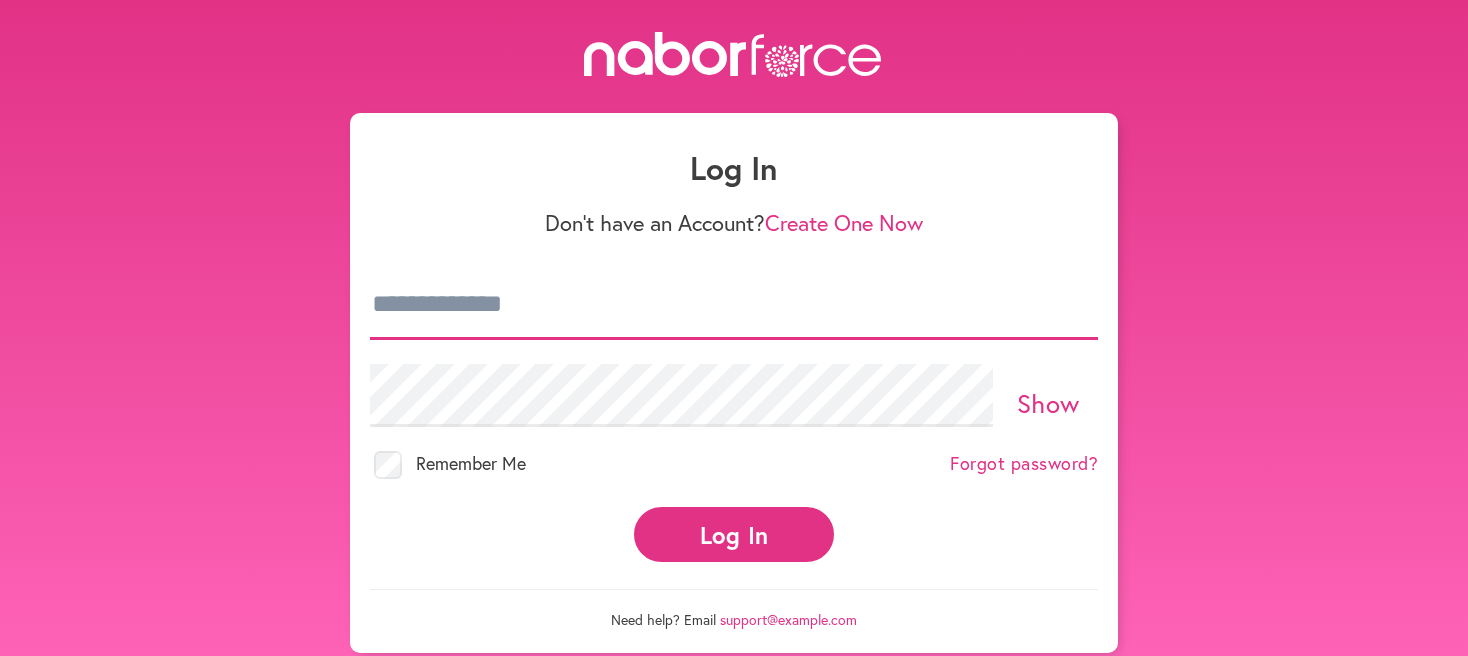 type on "**********" 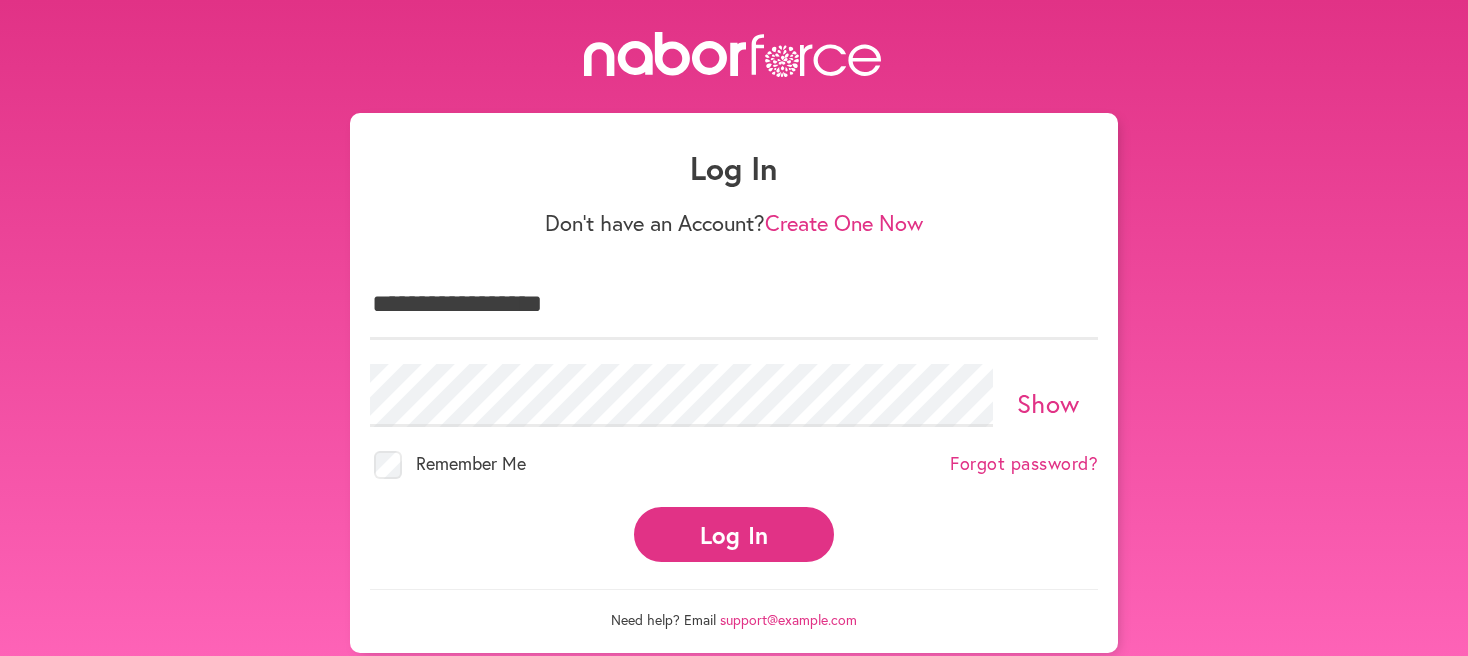 click on "Log In" at bounding box center [734, 534] 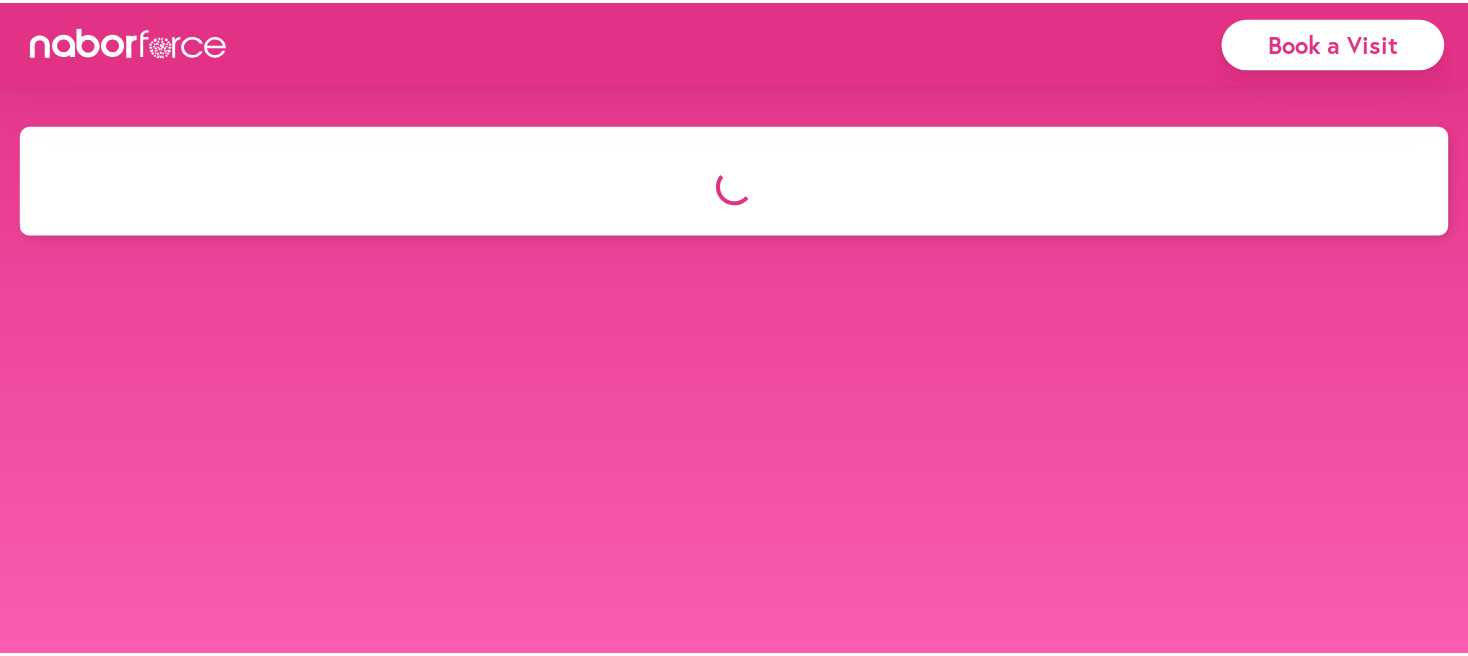 scroll, scrollTop: 0, scrollLeft: 0, axis: both 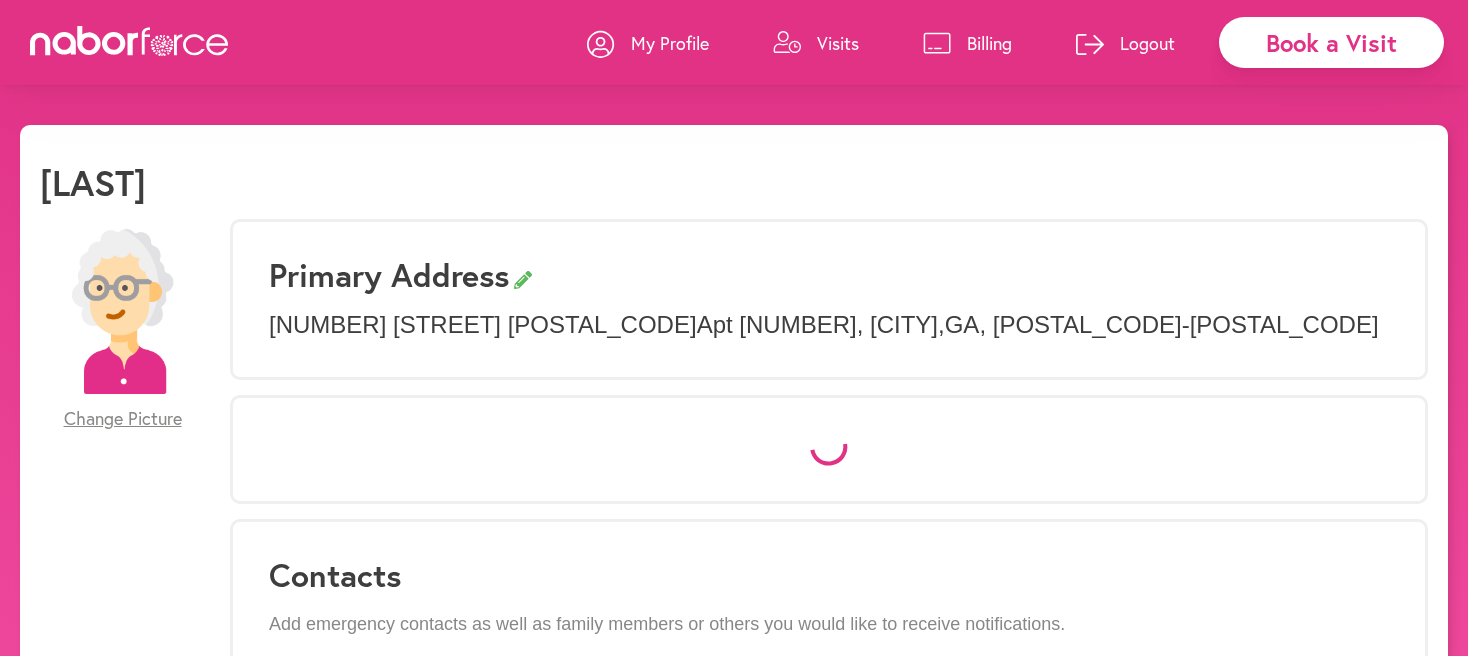select on "*" 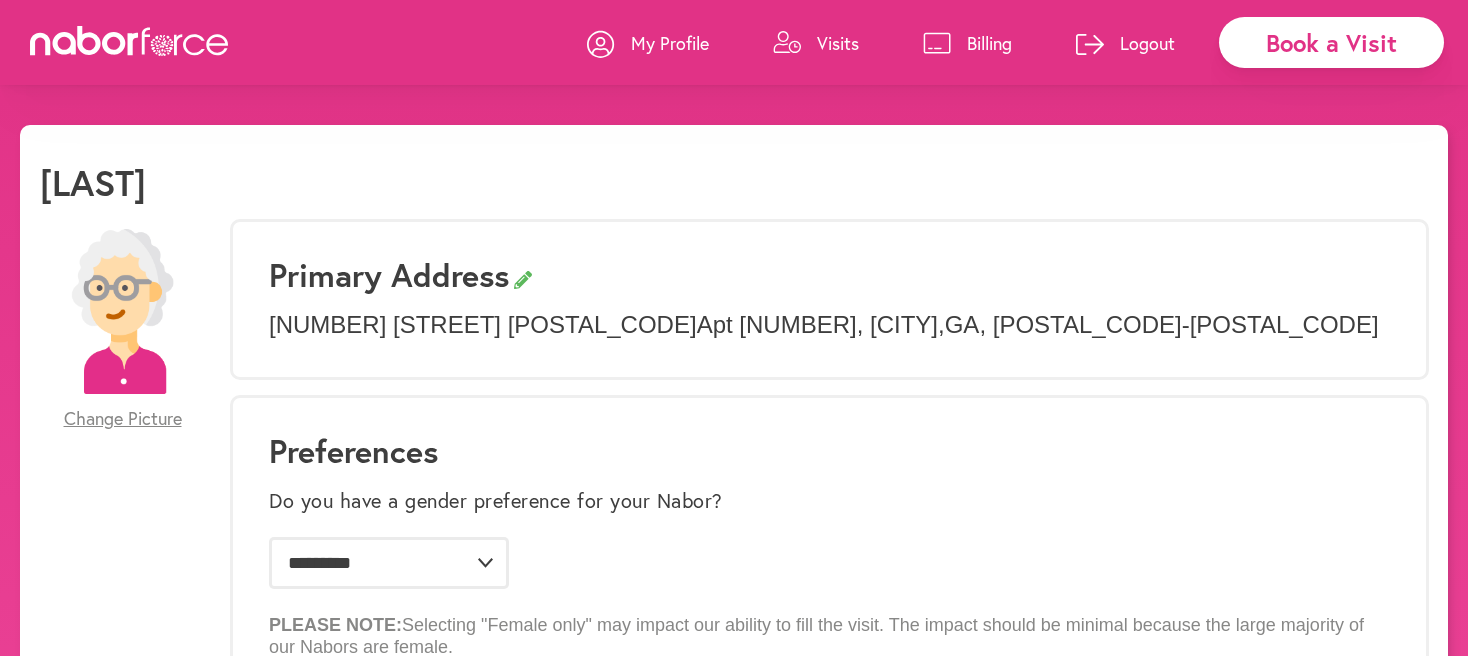 click on "Visits" at bounding box center [838, 43] 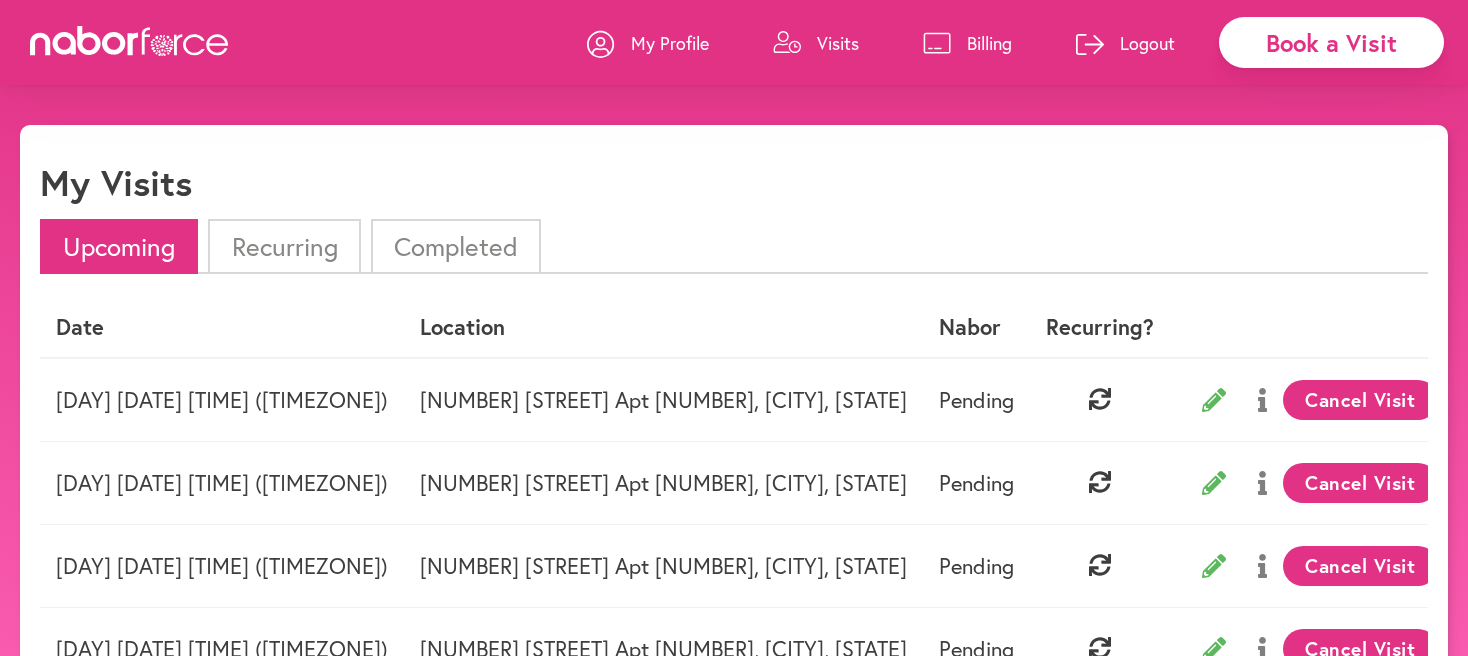 click on "Book a Visit" at bounding box center (1331, 42) 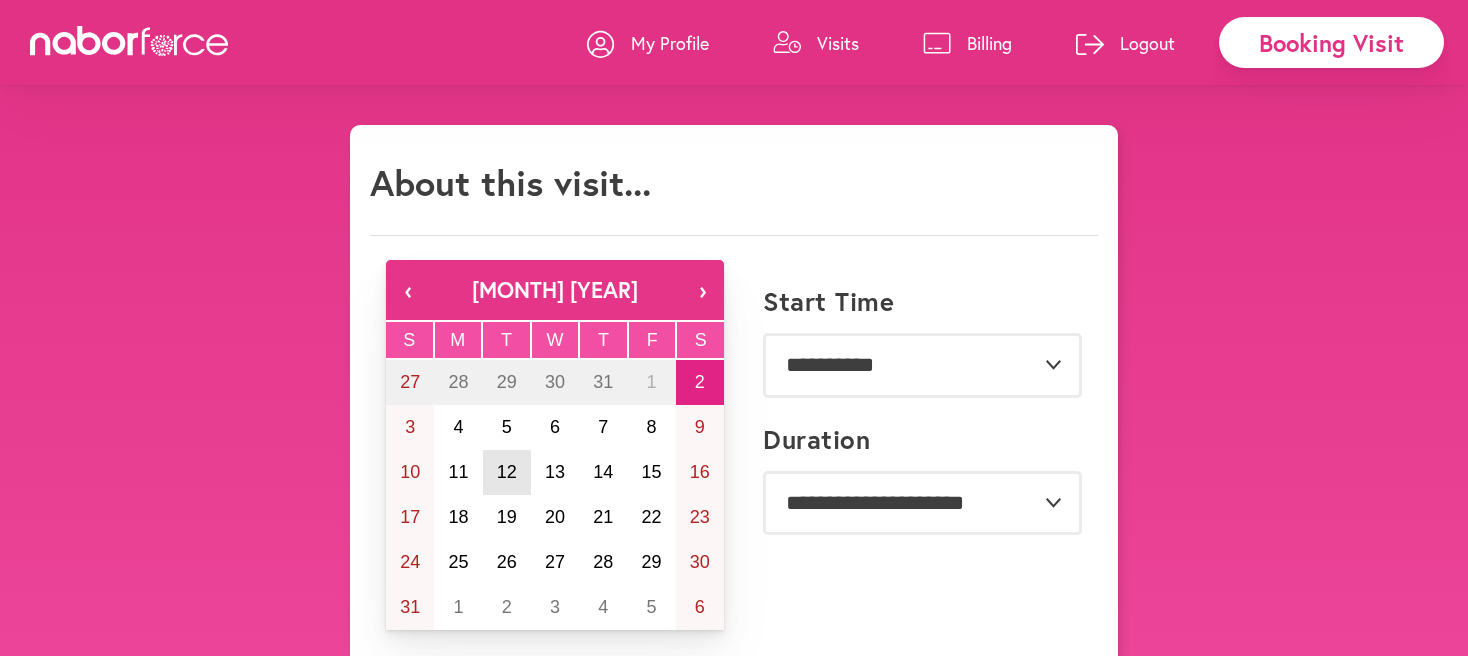 click on "12" at bounding box center (507, 472) 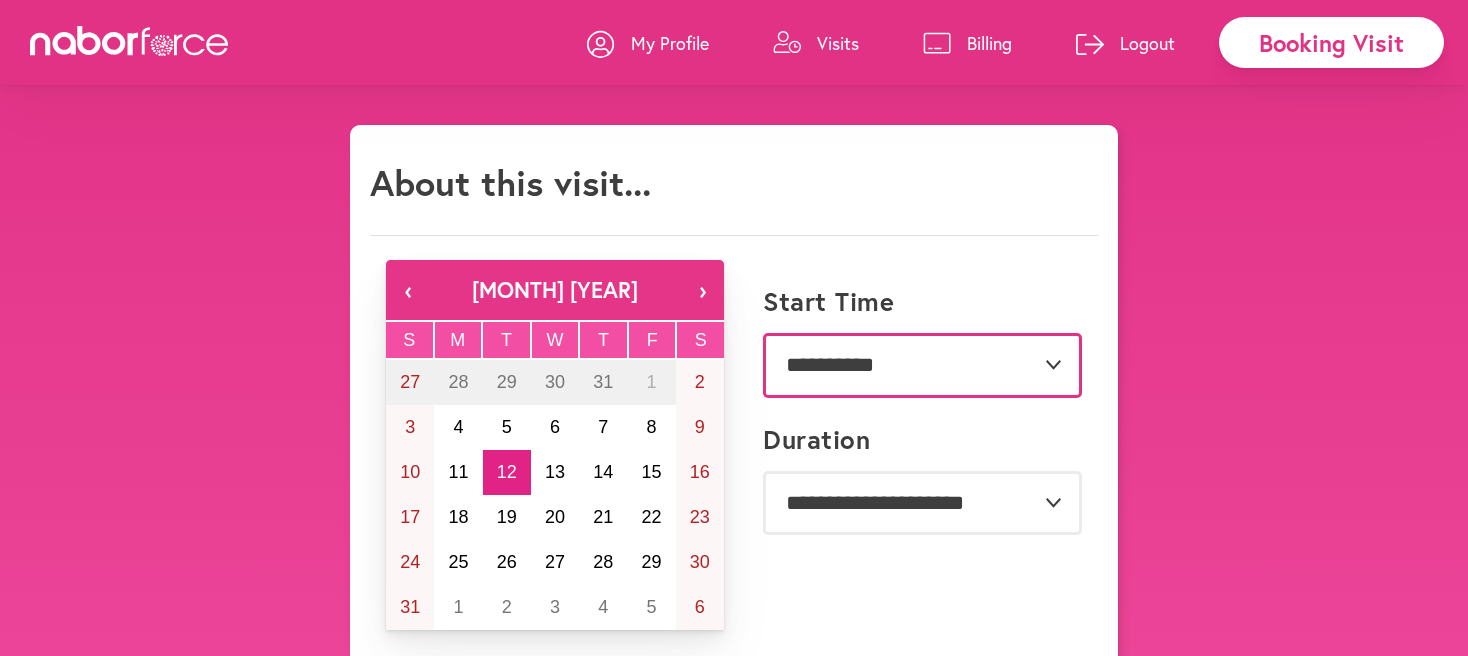 click on "**********" at bounding box center (922, 365) 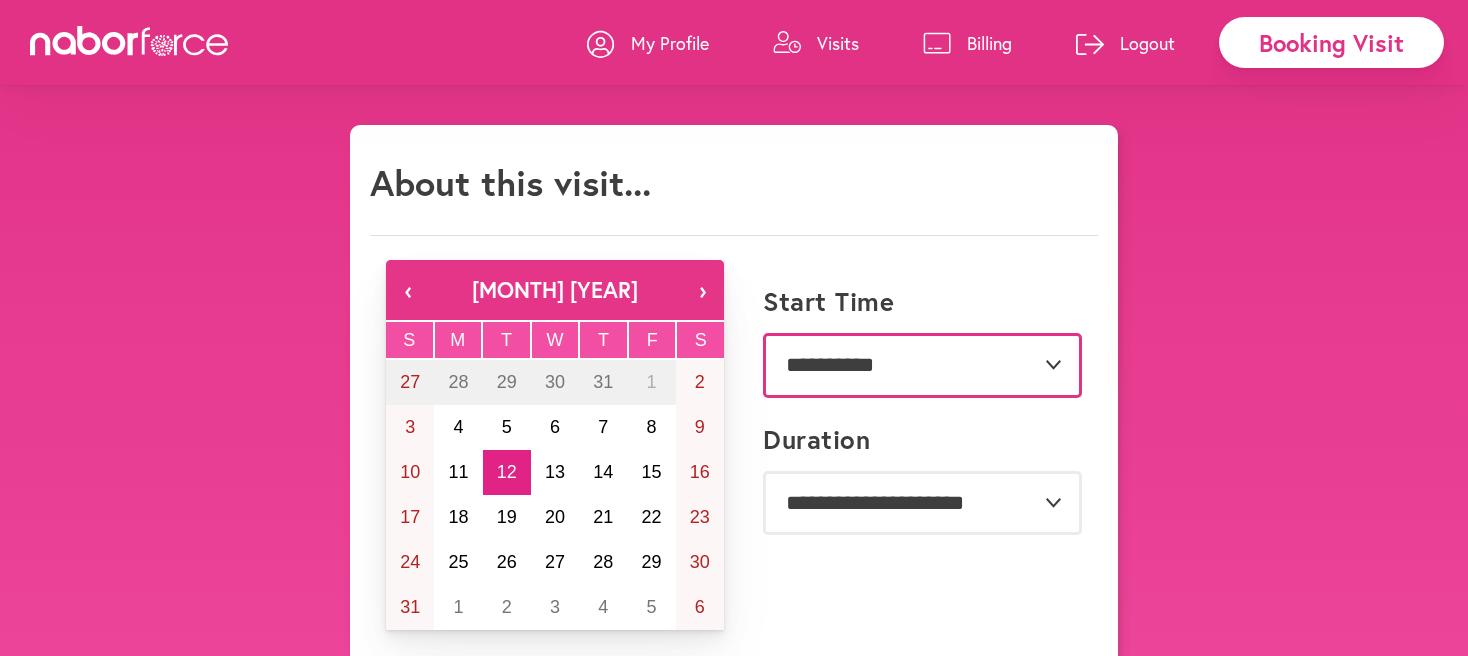 select on "********" 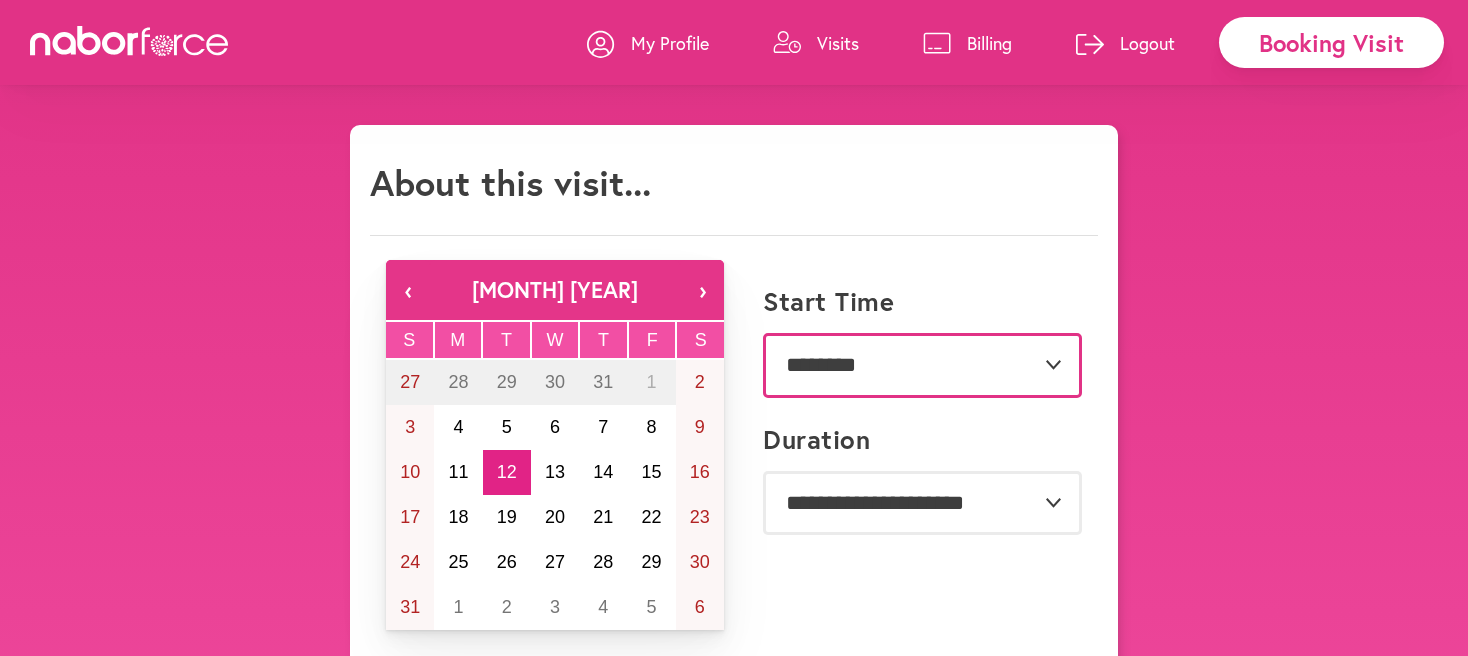 click on "**********" at bounding box center [922, 365] 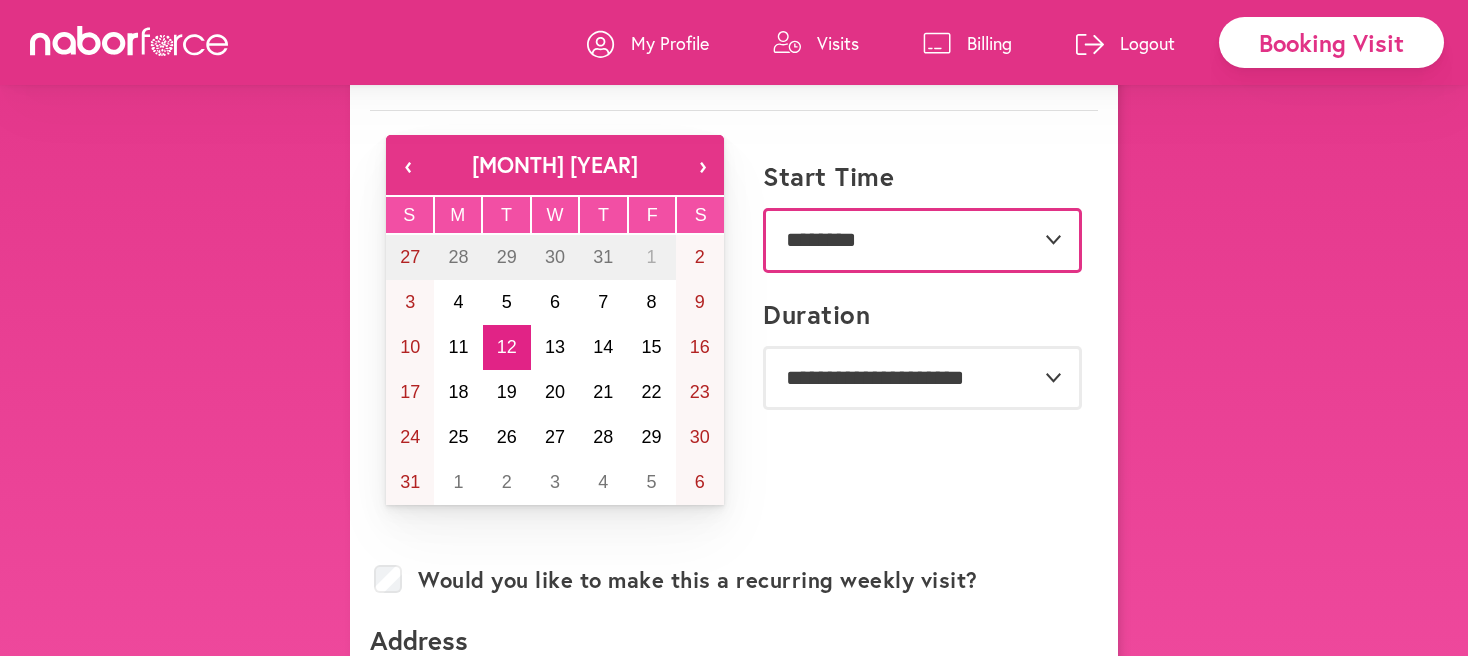 scroll, scrollTop: 156, scrollLeft: 0, axis: vertical 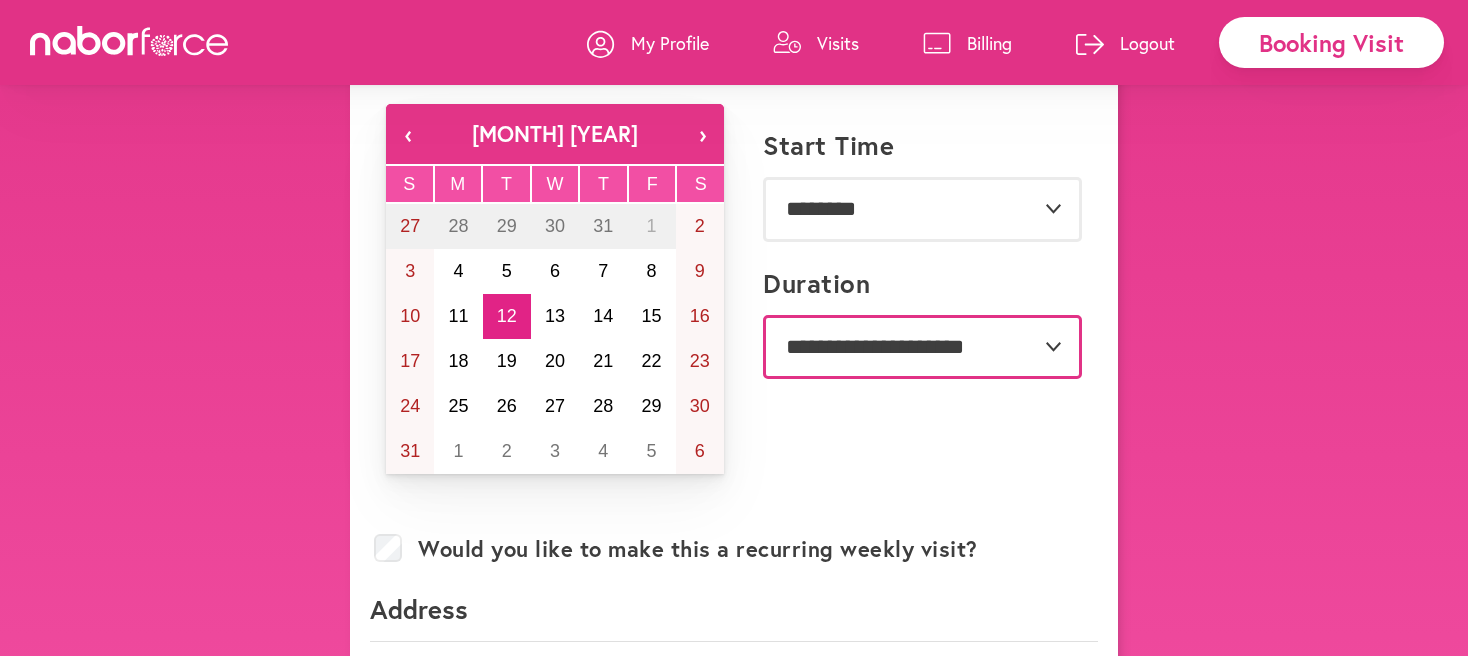 click on "**********" at bounding box center [922, 347] 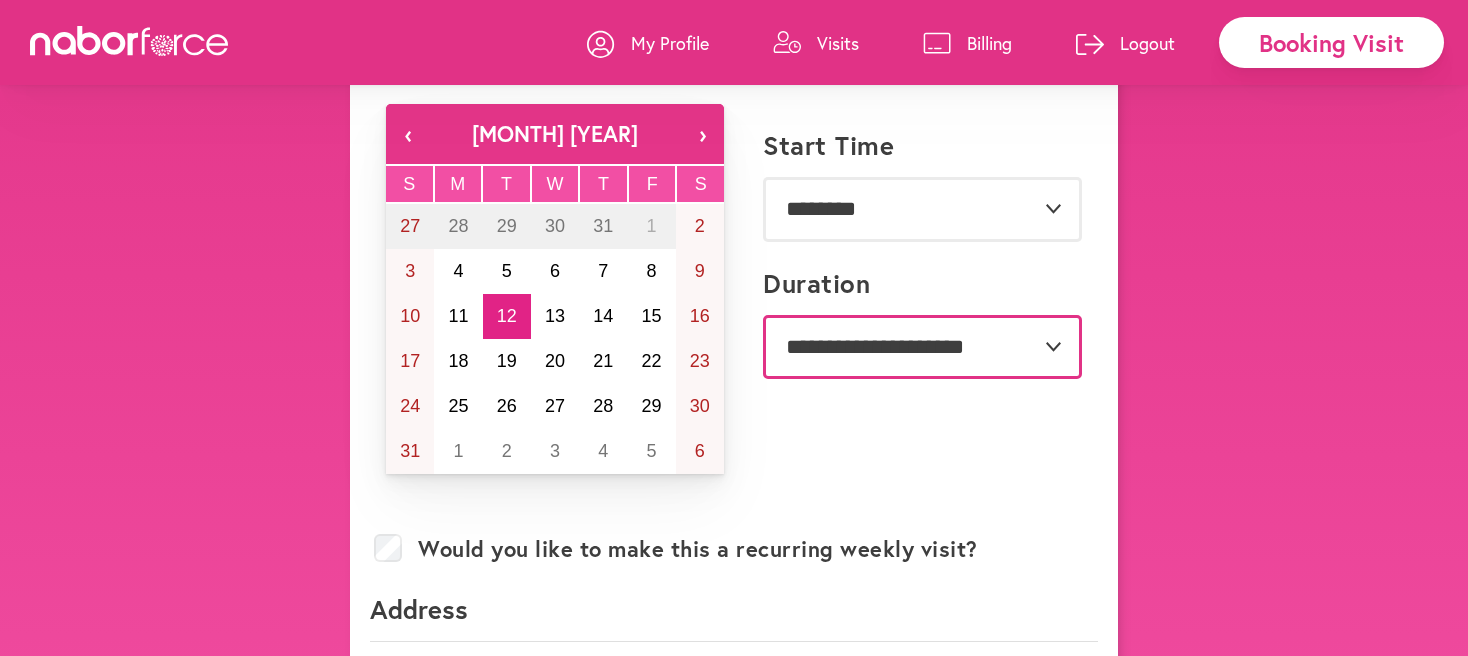 select on "***" 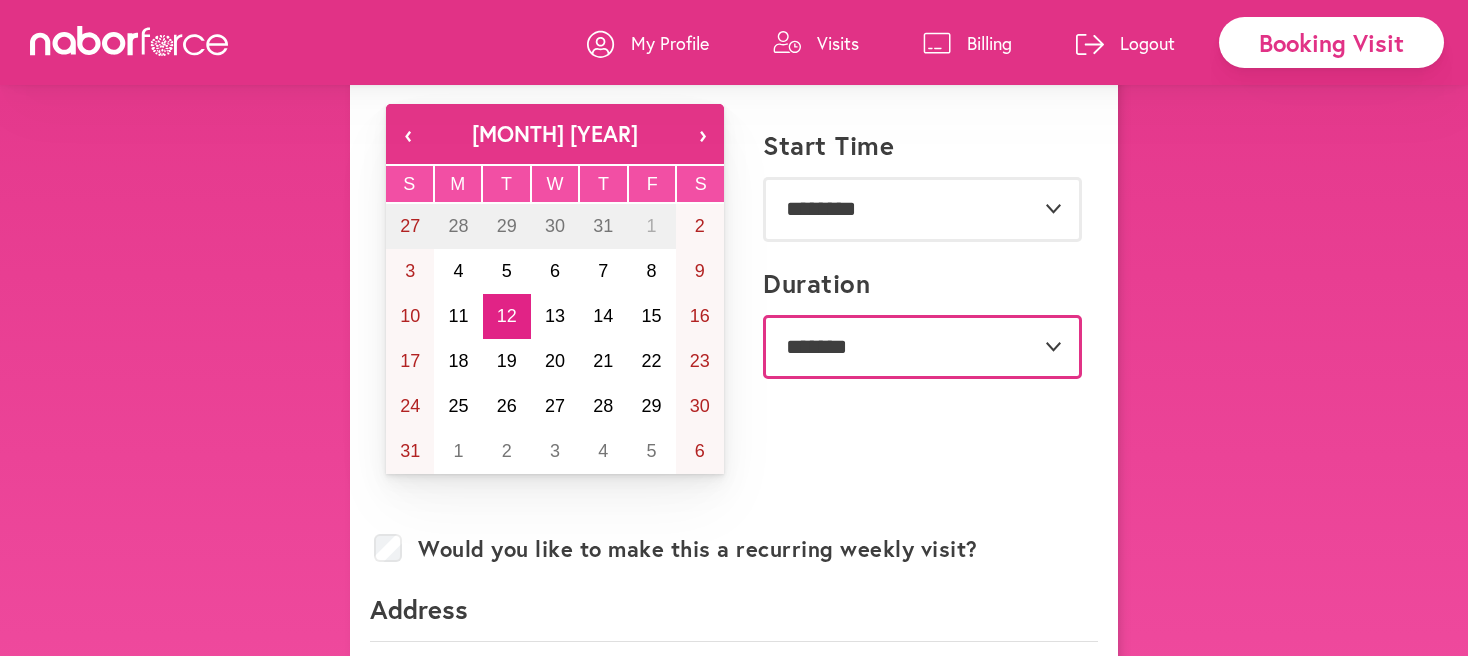 click on "**********" at bounding box center (922, 347) 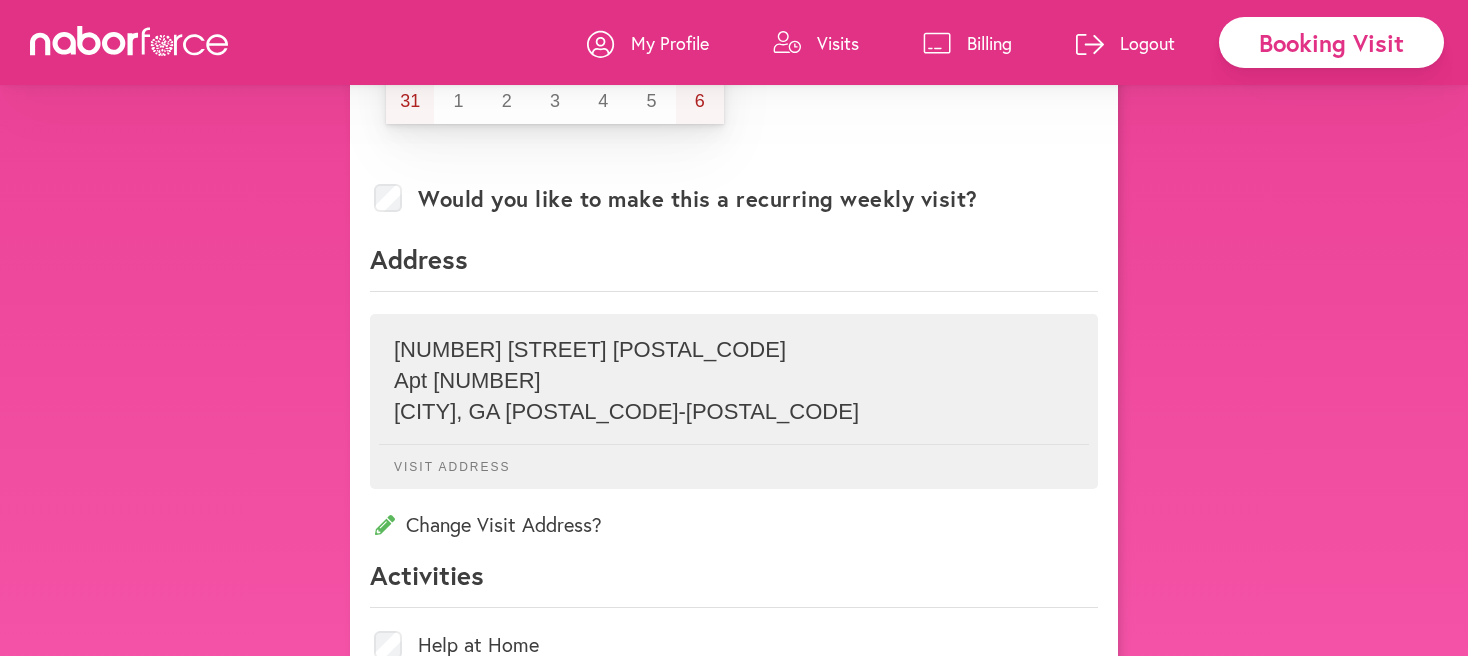 scroll, scrollTop: 508, scrollLeft: 0, axis: vertical 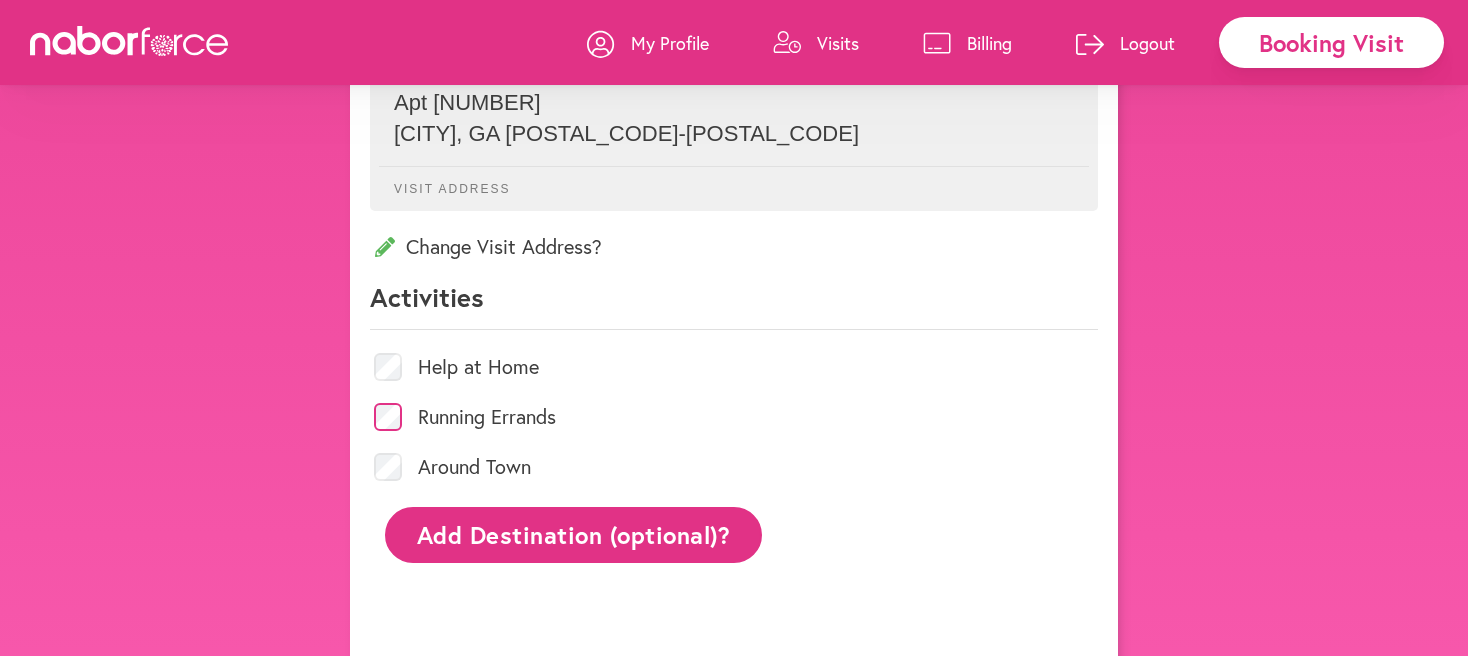 click on "Add Destination (optional)?" 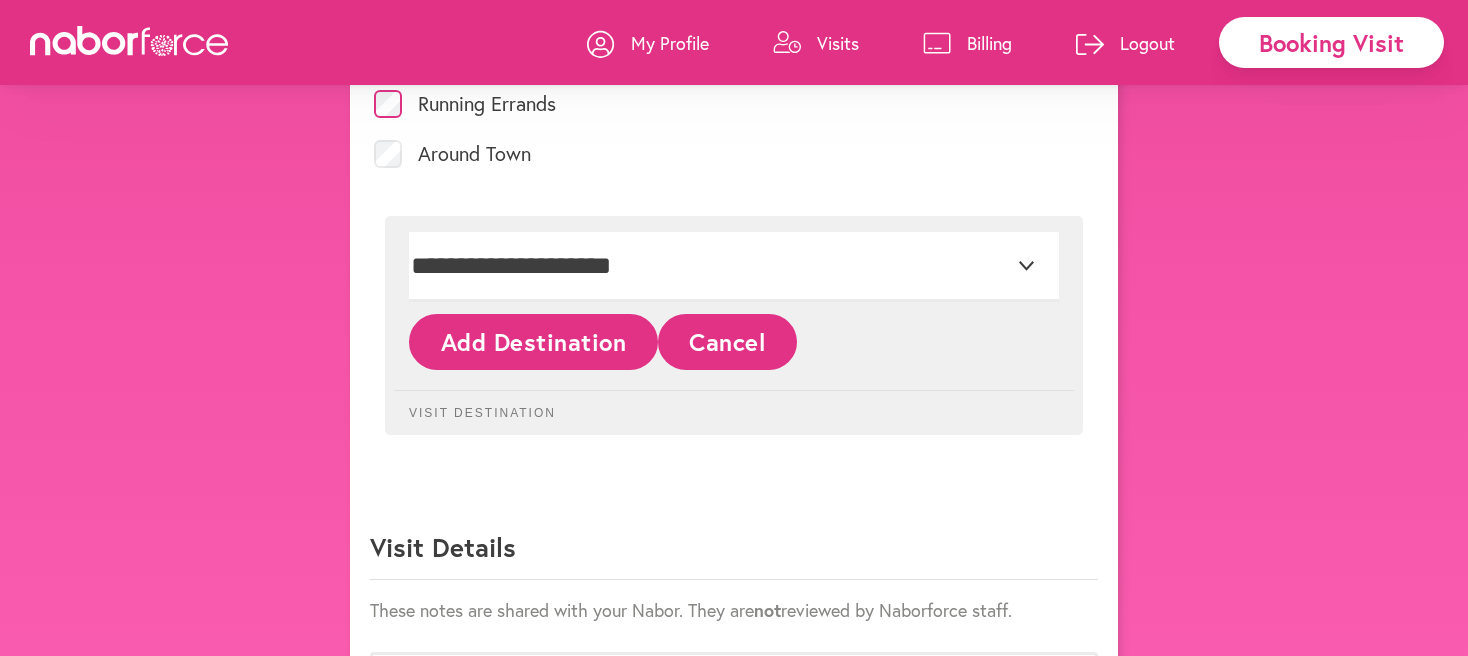 scroll, scrollTop: 1105, scrollLeft: 0, axis: vertical 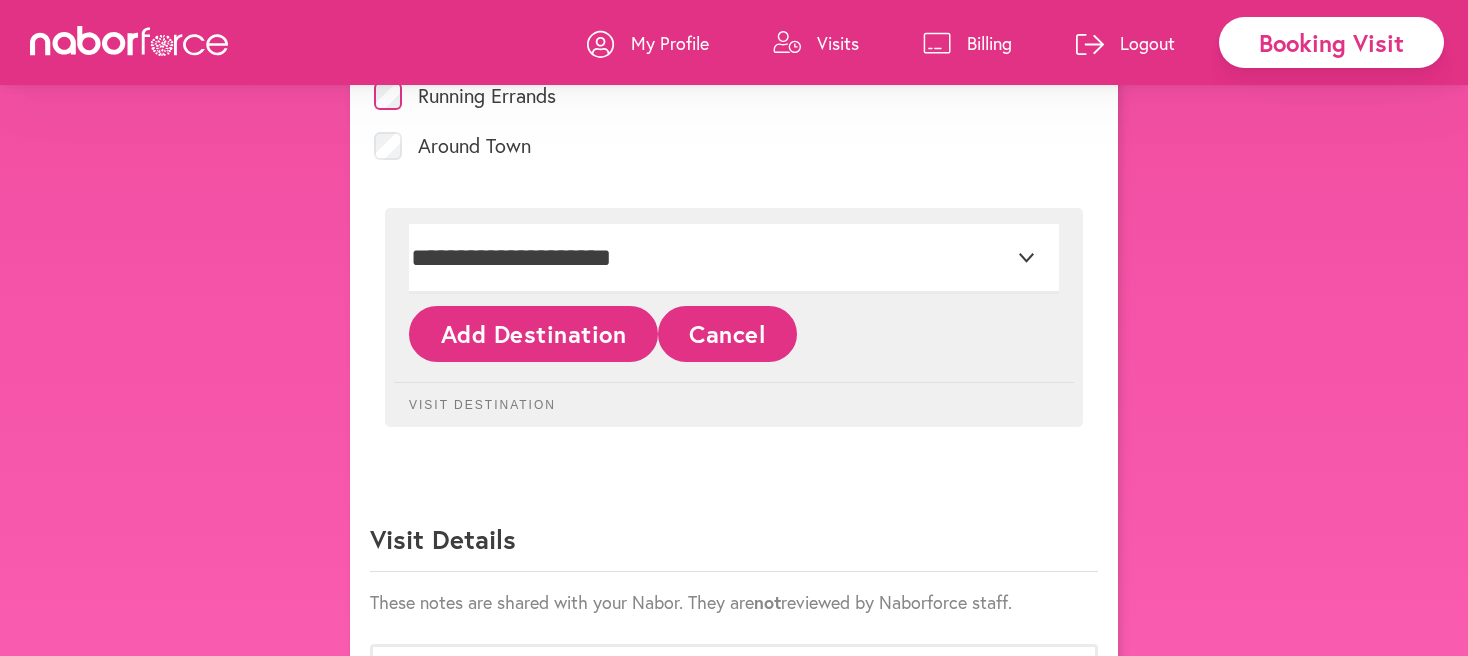 click on "Add Destination" 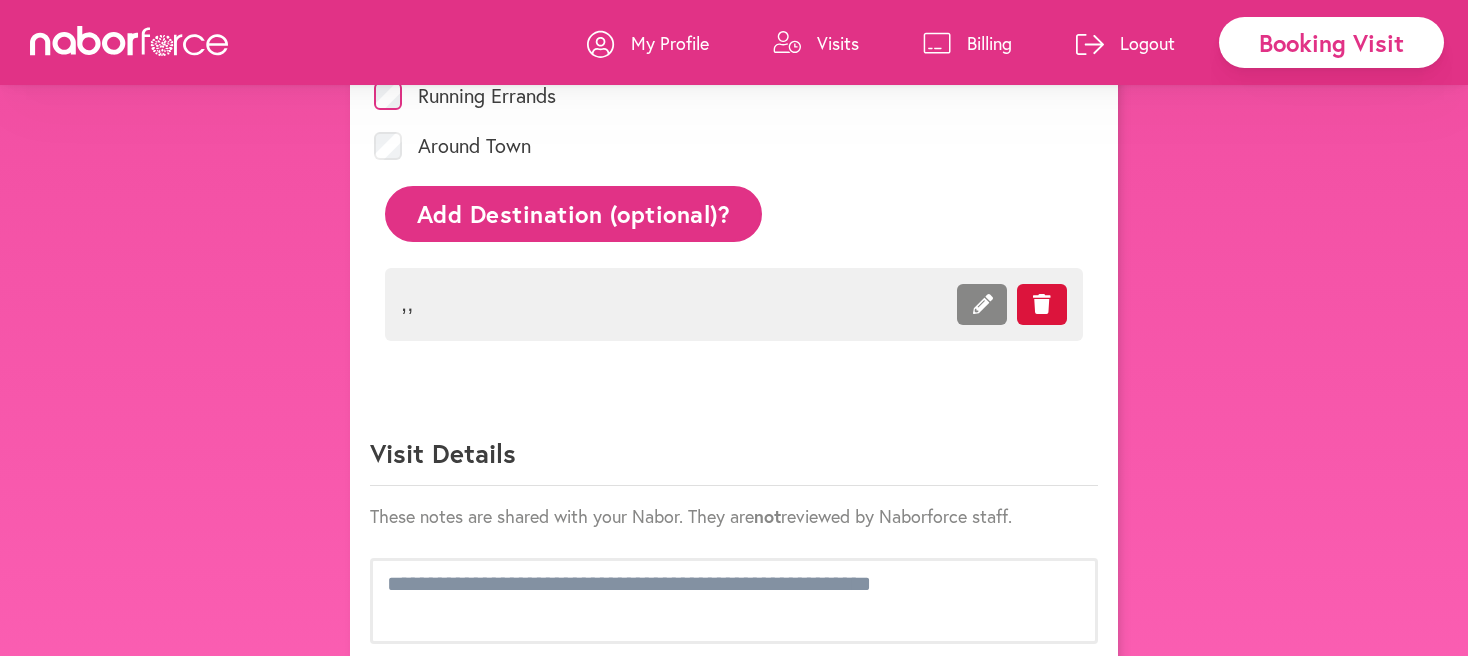 click on ",  ," 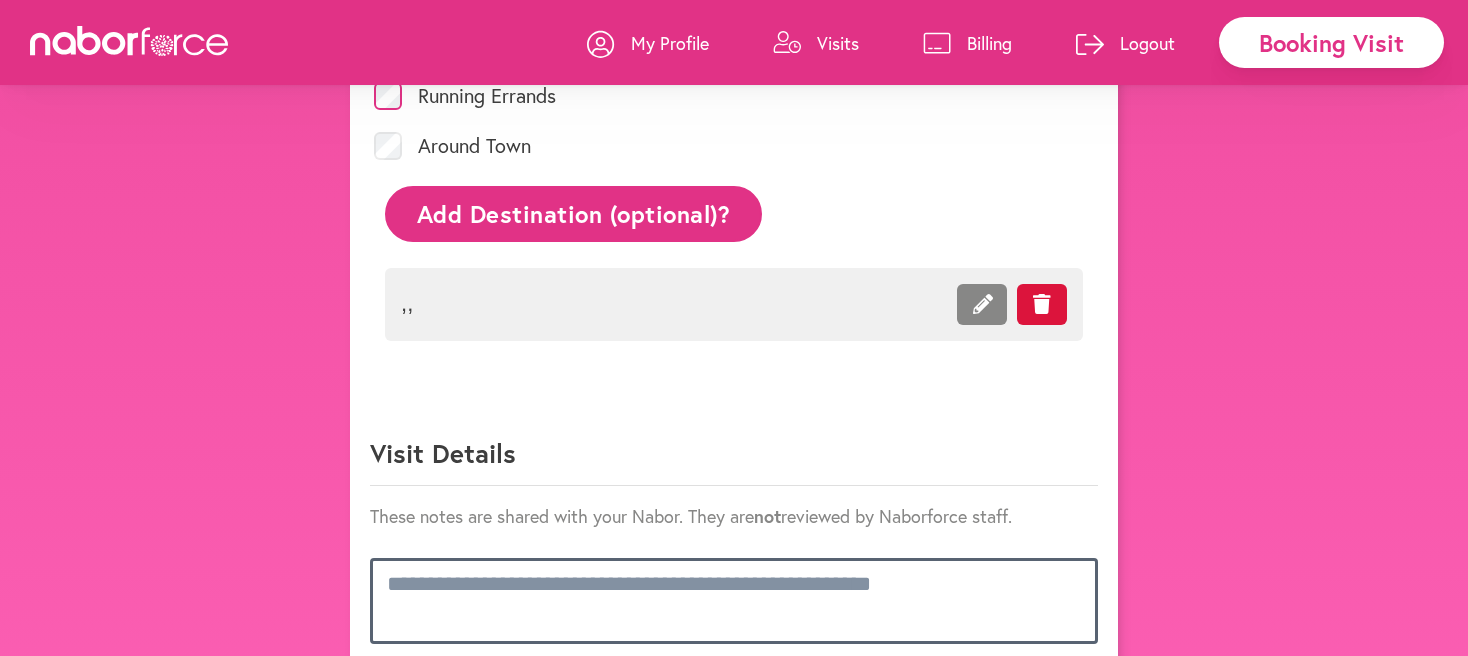 click at bounding box center (734, 601) 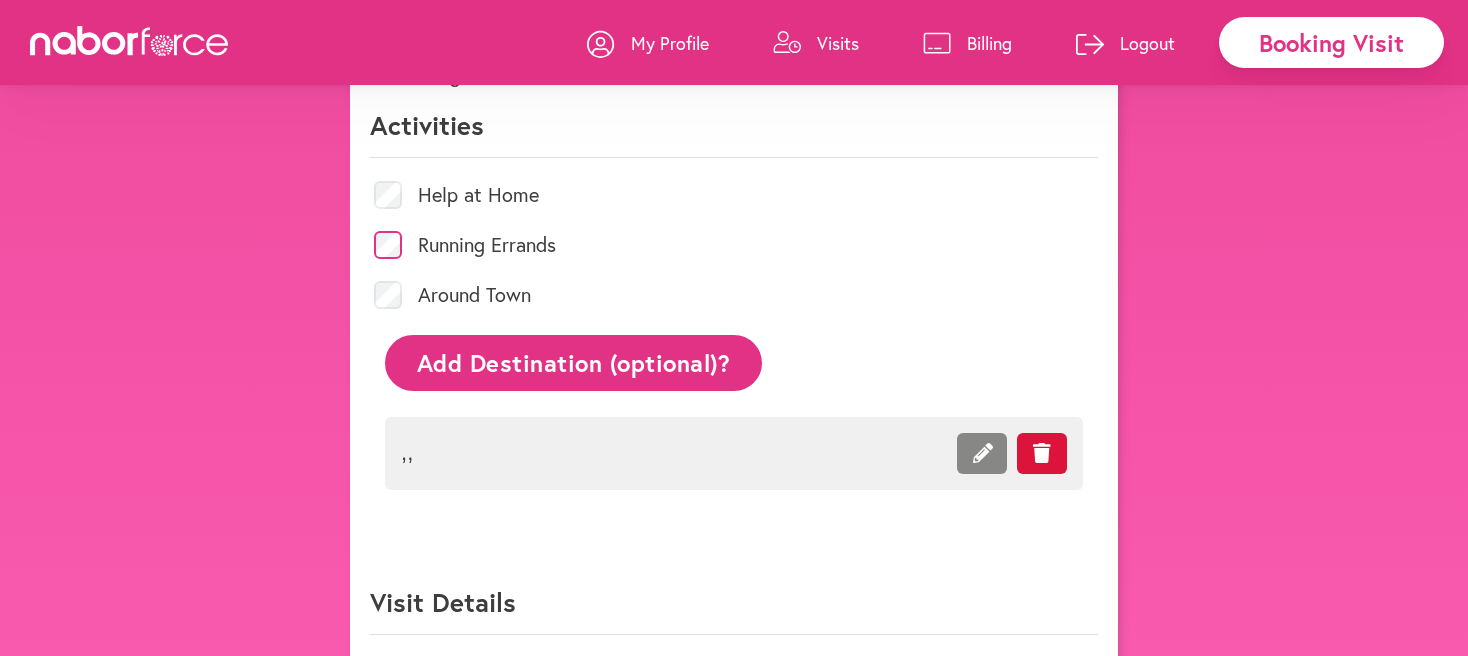 scroll, scrollTop: 977, scrollLeft: 0, axis: vertical 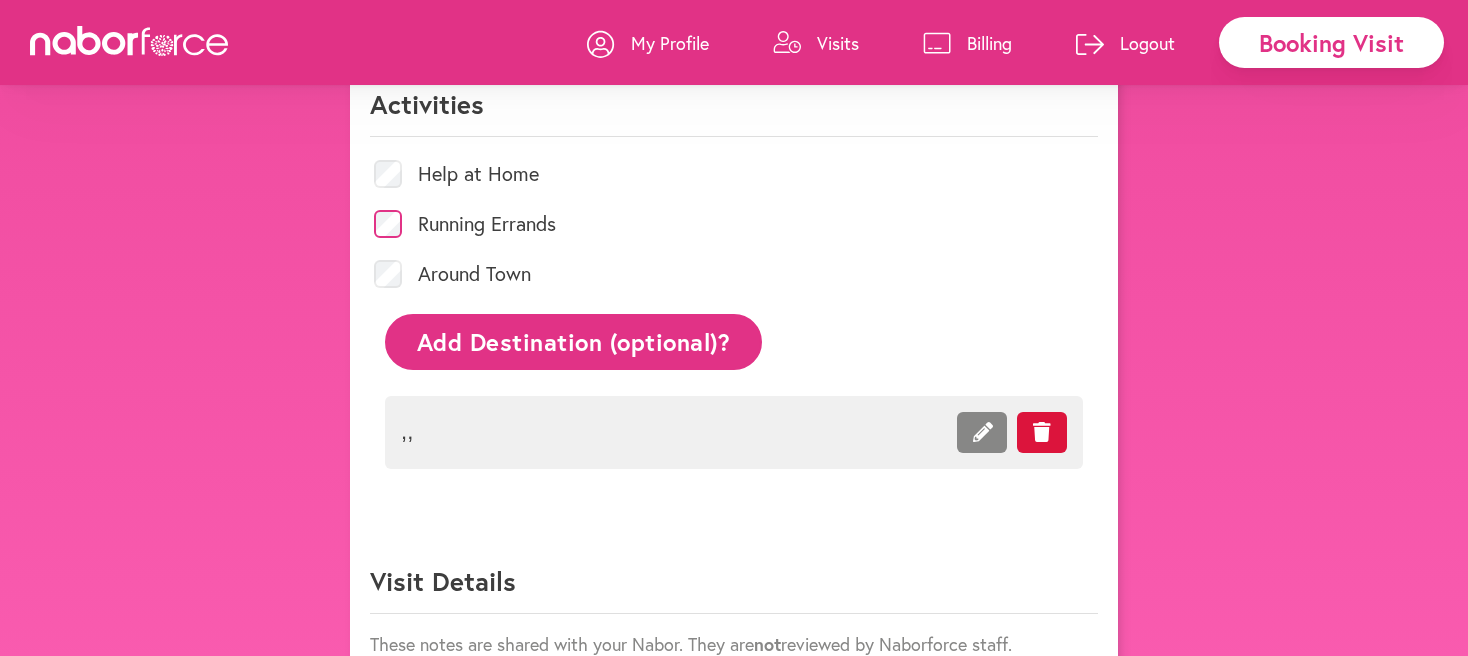 type on "**********" 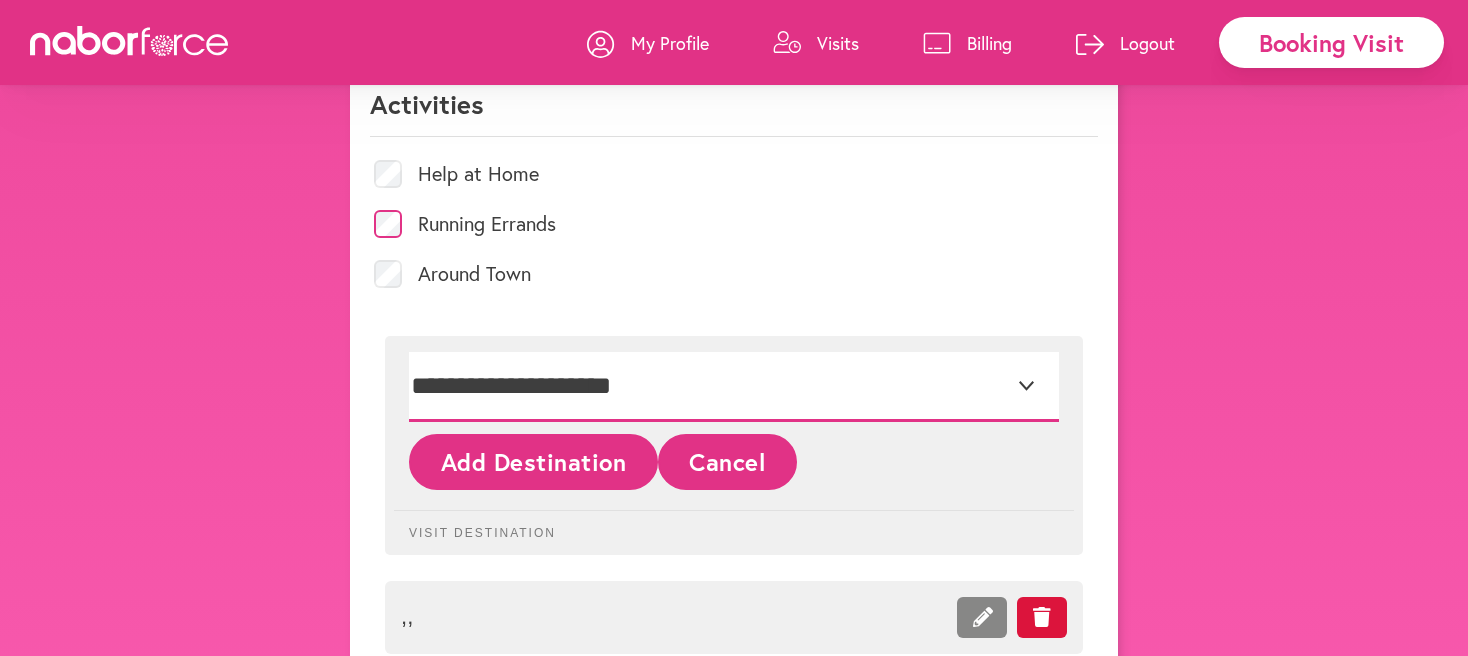 click on "**********" at bounding box center (734, 387) 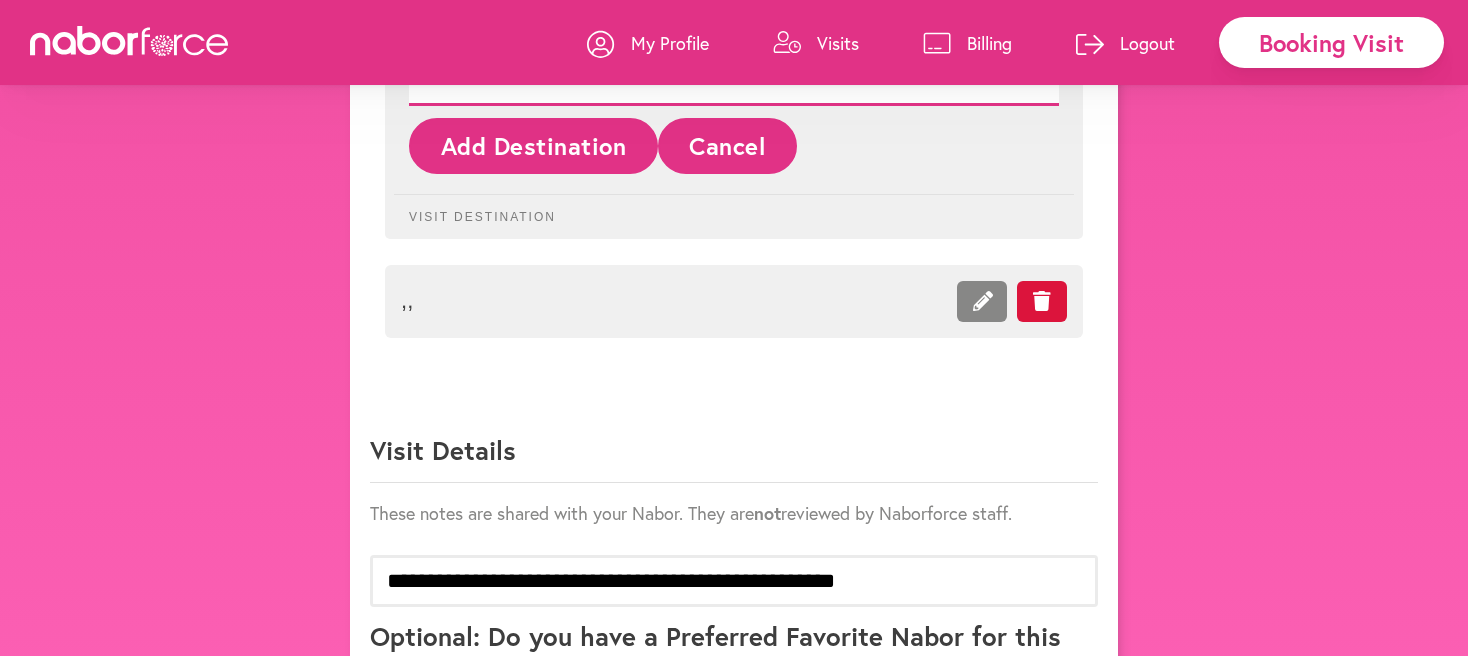 scroll, scrollTop: 1319, scrollLeft: 0, axis: vertical 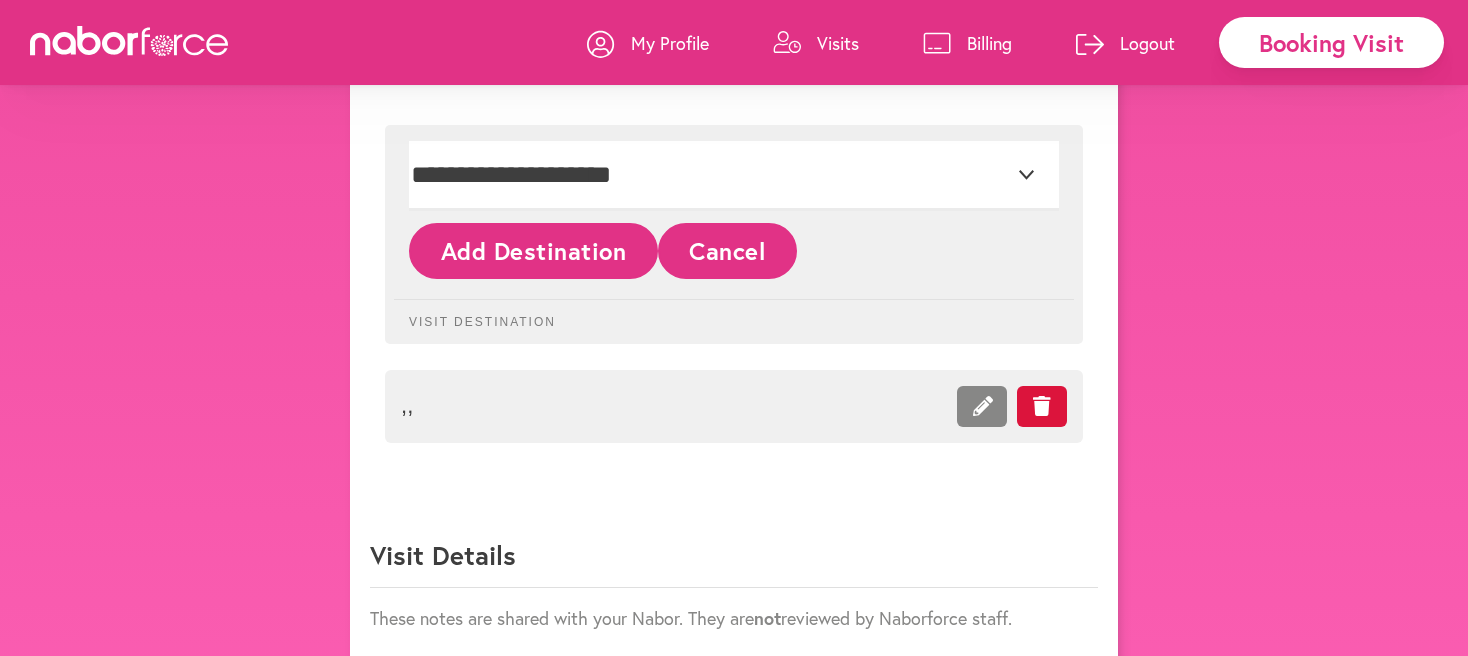 click on ",  ," 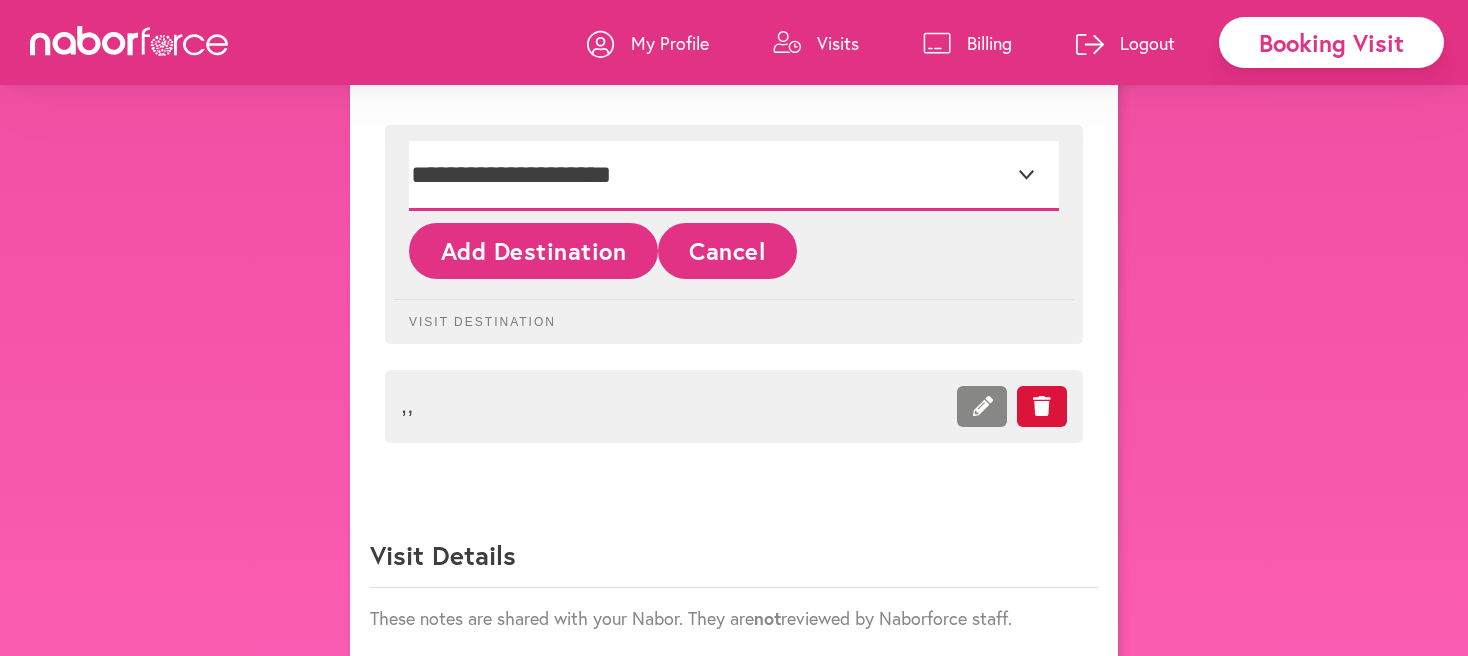 click on "**********" at bounding box center (734, 176) 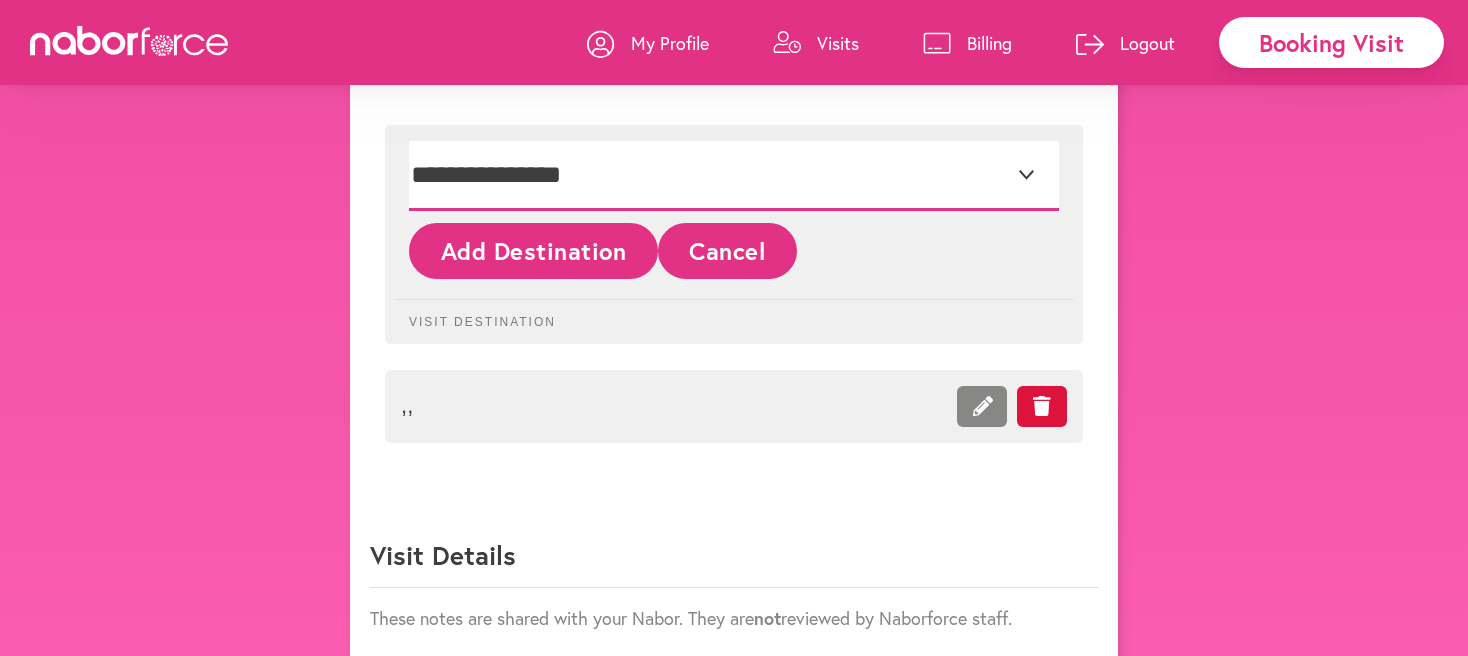 click on "**********" at bounding box center [734, 176] 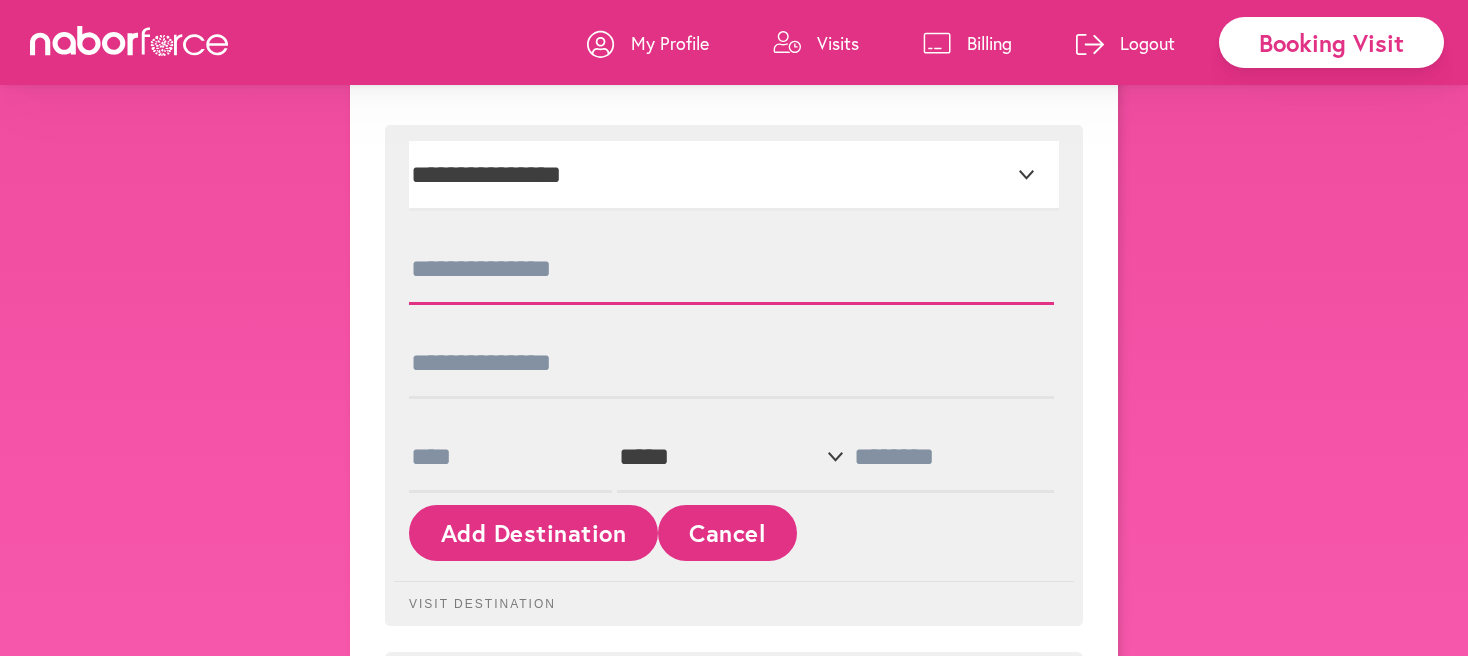 click at bounding box center [731, 270] 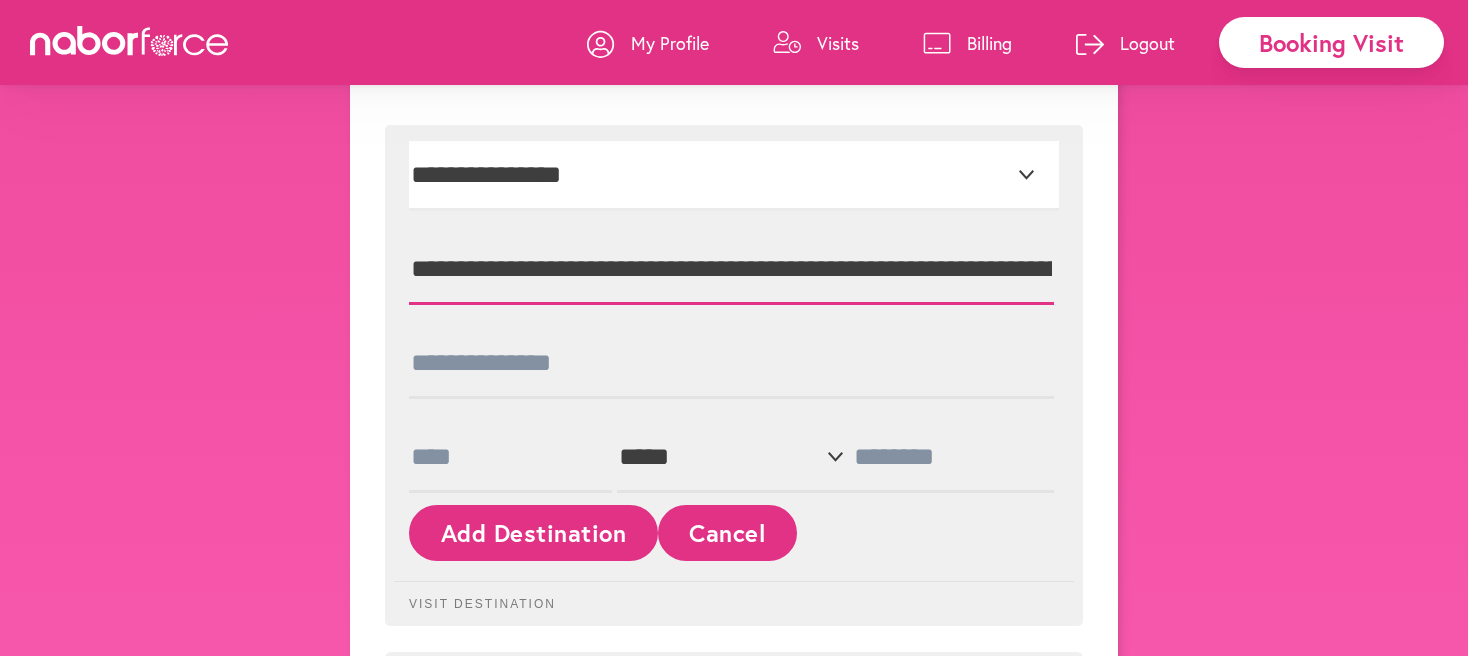 scroll, scrollTop: 0, scrollLeft: 739, axis: horizontal 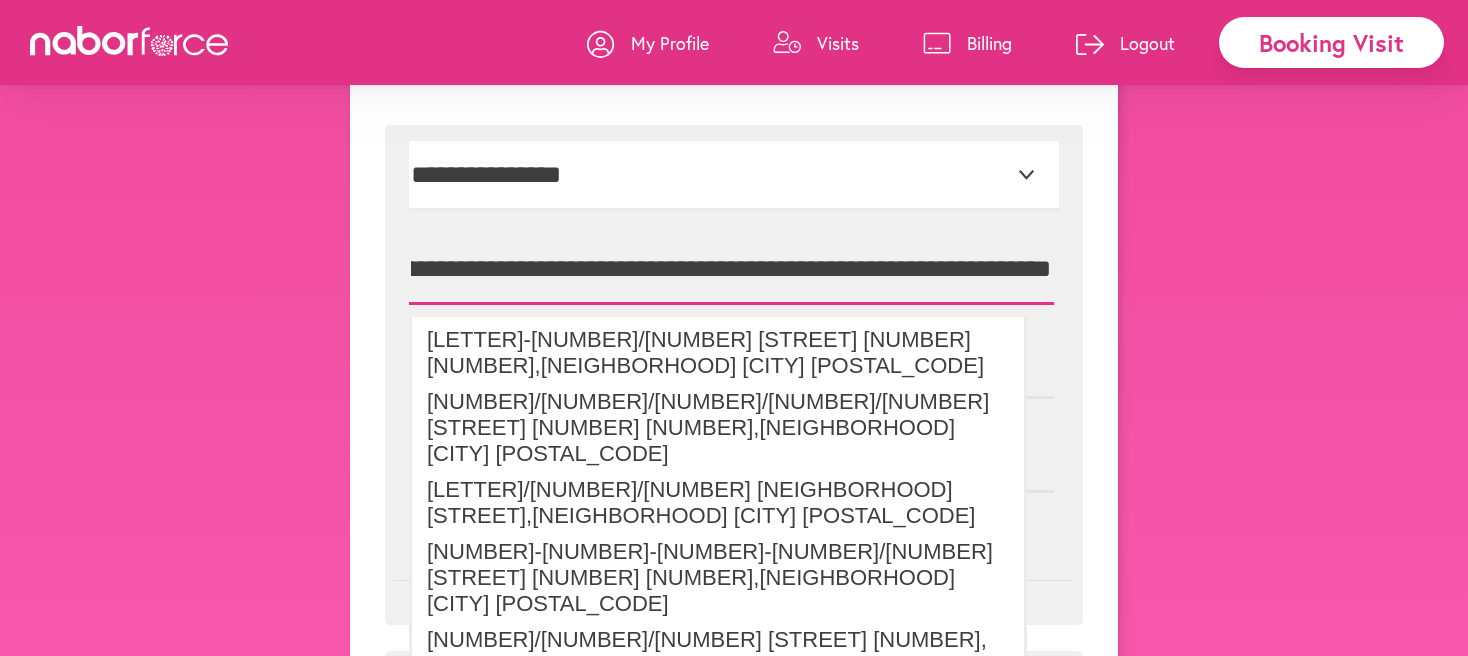 click on "**********" at bounding box center [731, 269] 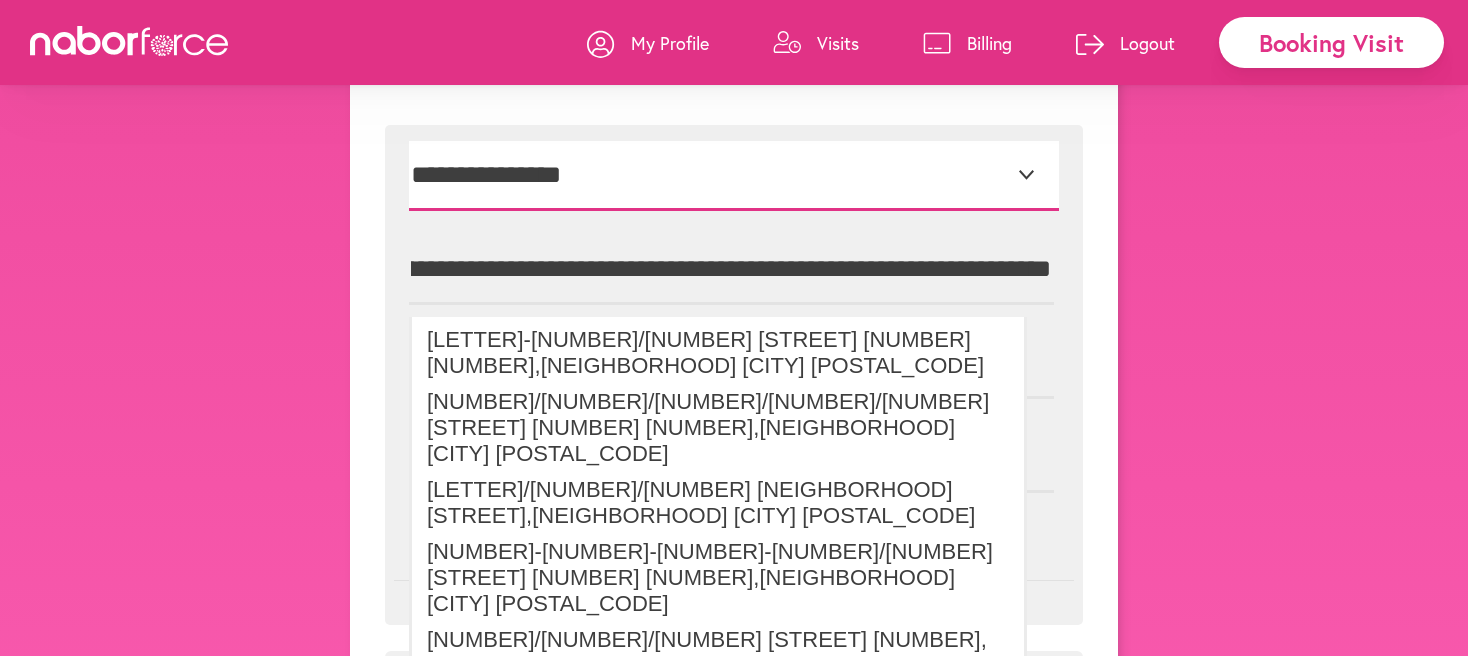 scroll, scrollTop: 0, scrollLeft: 0, axis: both 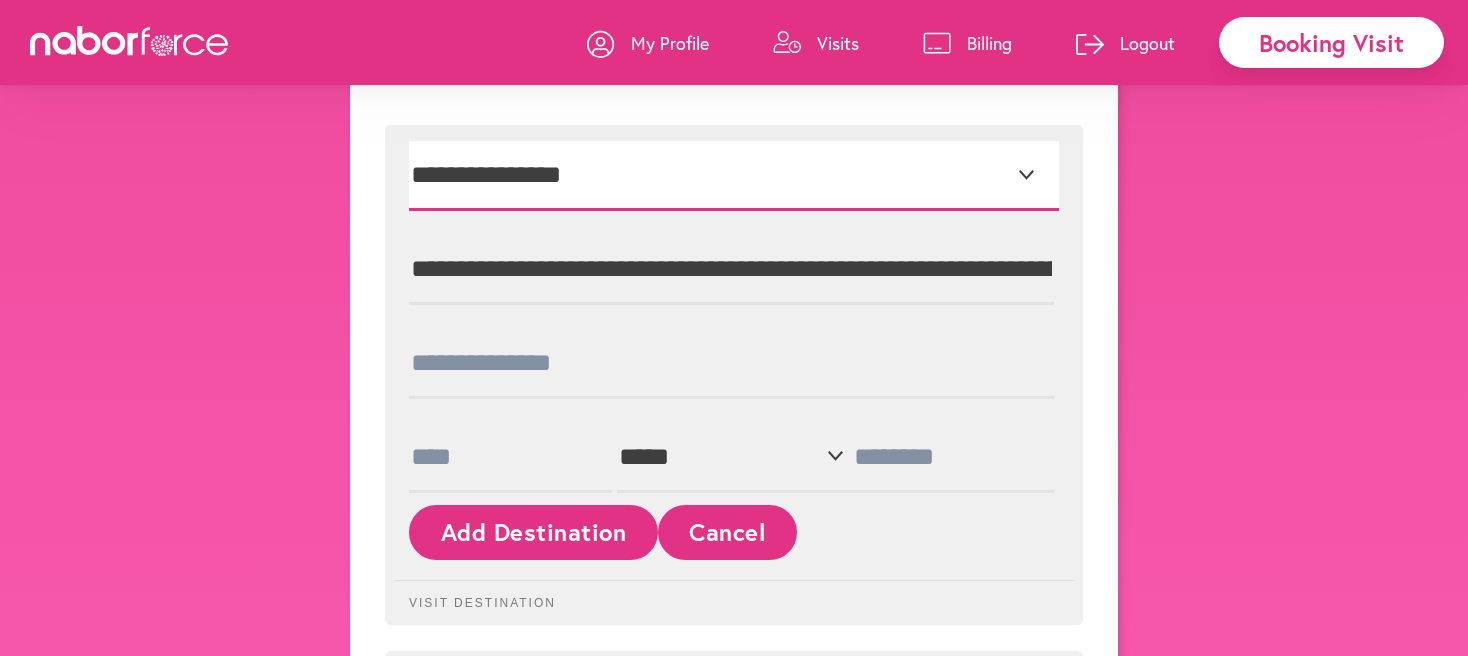 click on "**********" at bounding box center [734, 176] 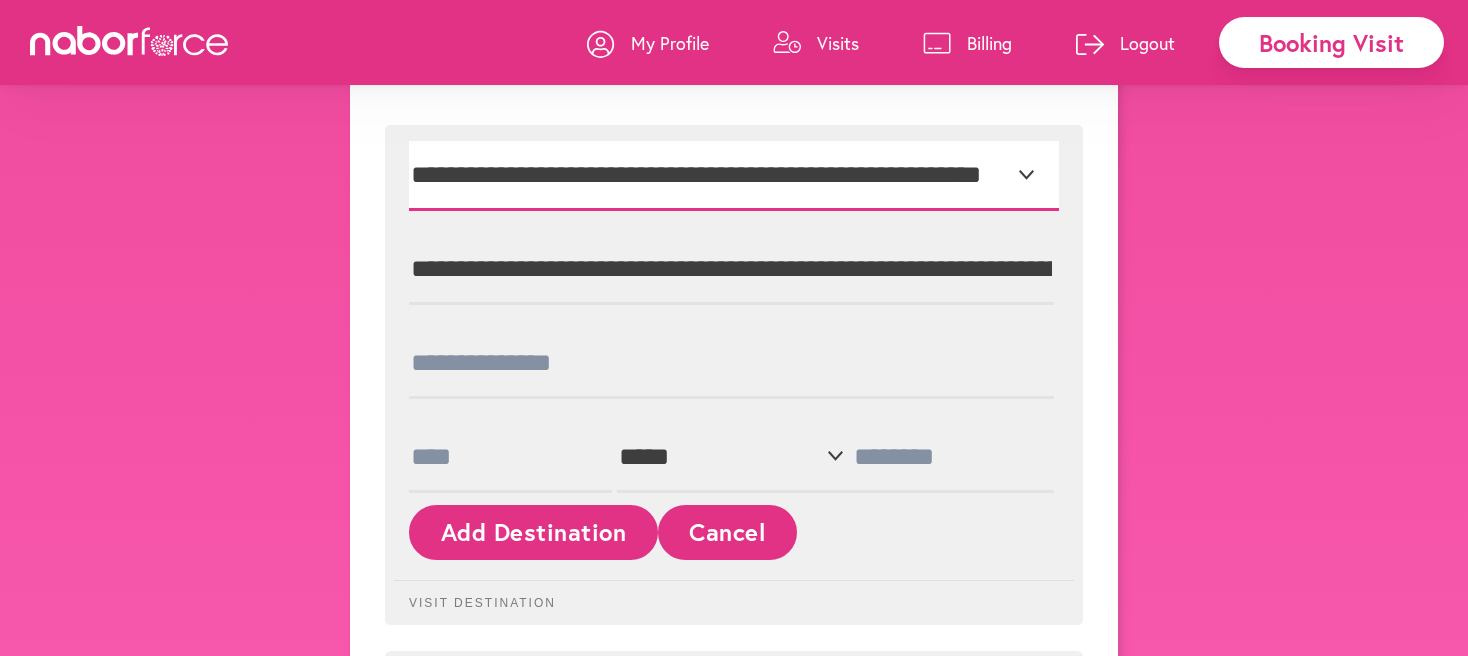 click on "**********" at bounding box center (734, 176) 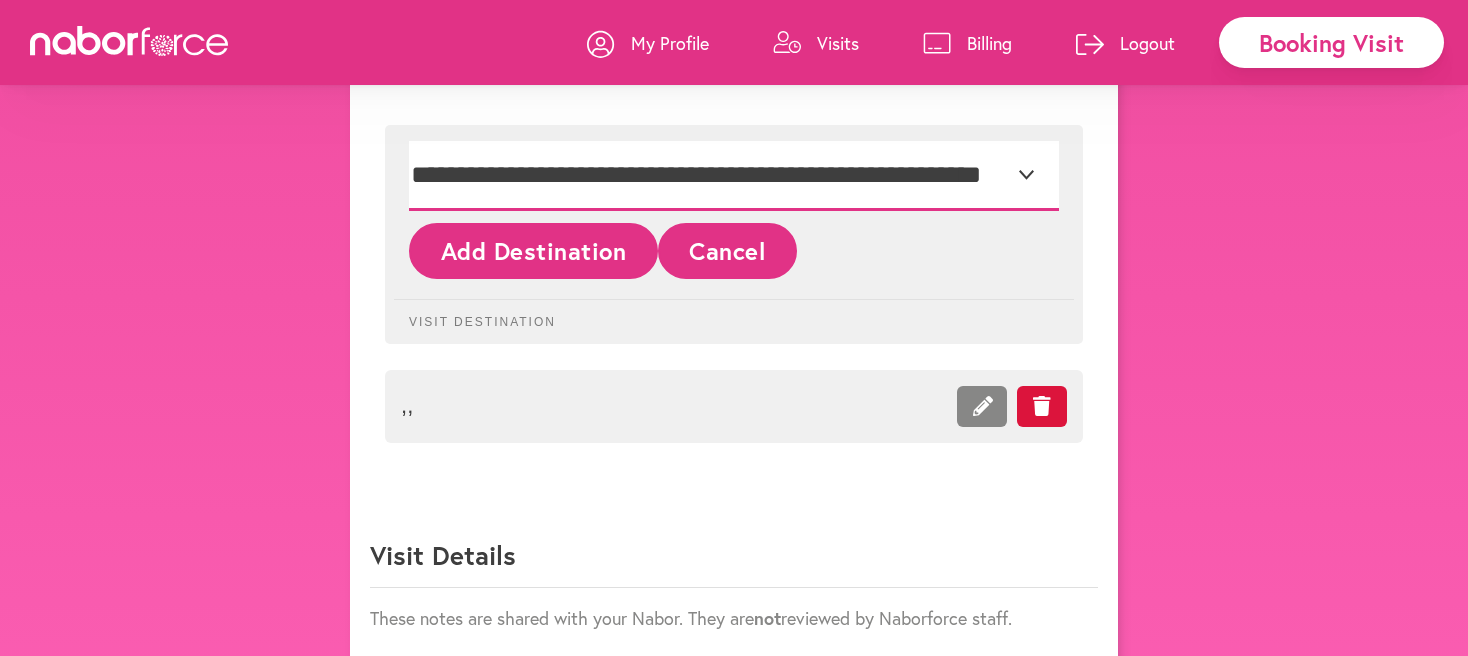 click on "**********" at bounding box center (734, 176) 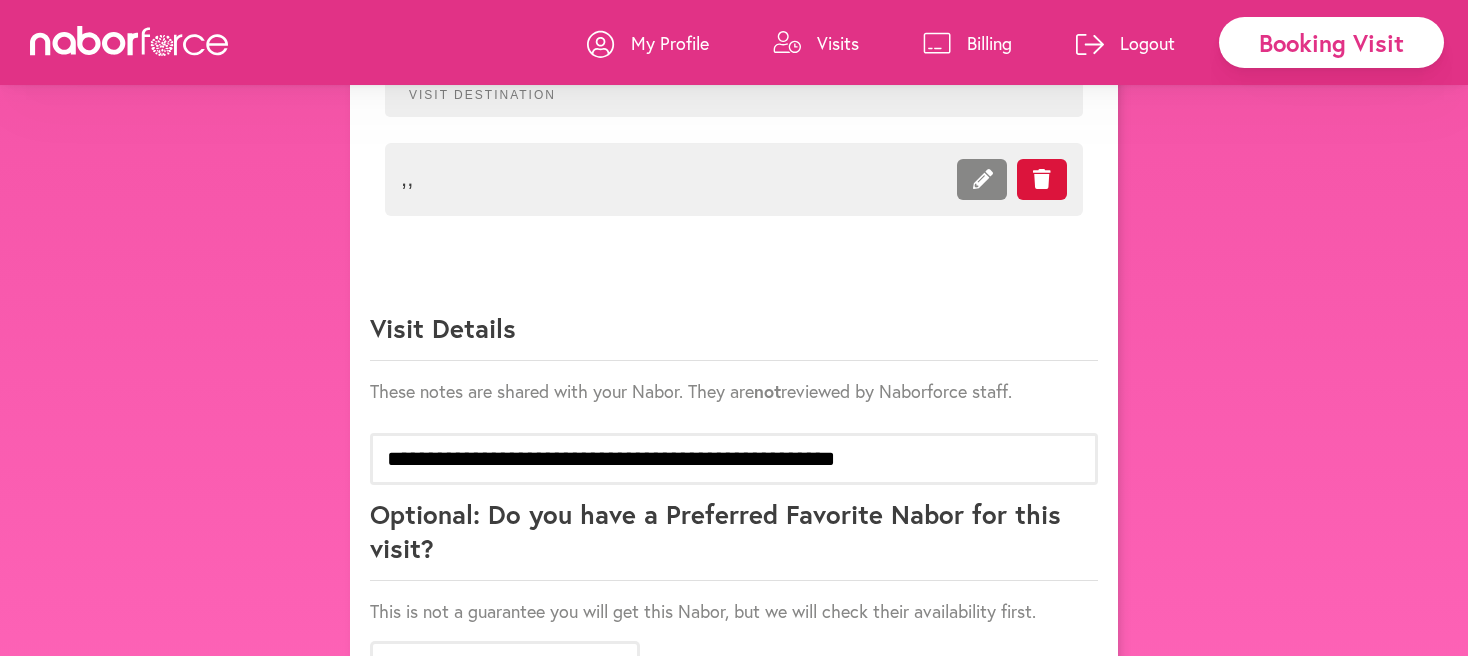 scroll, scrollTop: 1420, scrollLeft: 0, axis: vertical 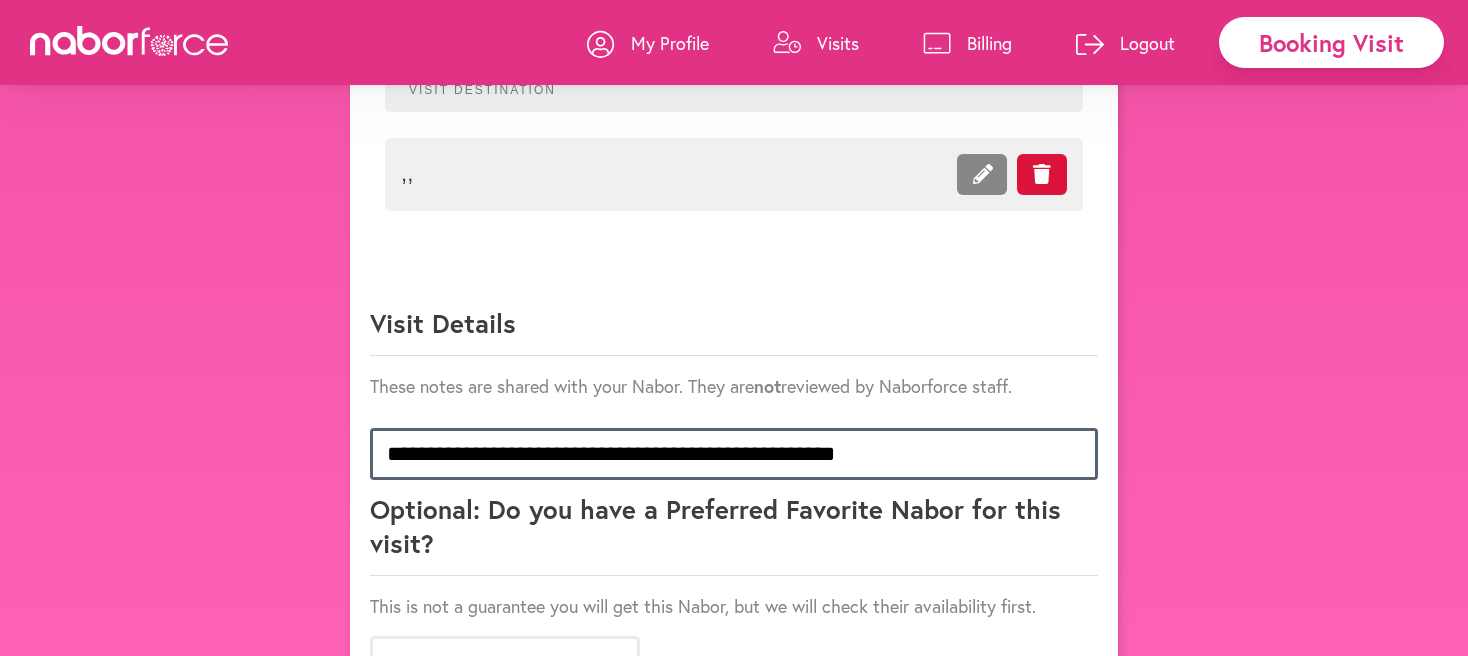 click on "**********" at bounding box center [734, 454] 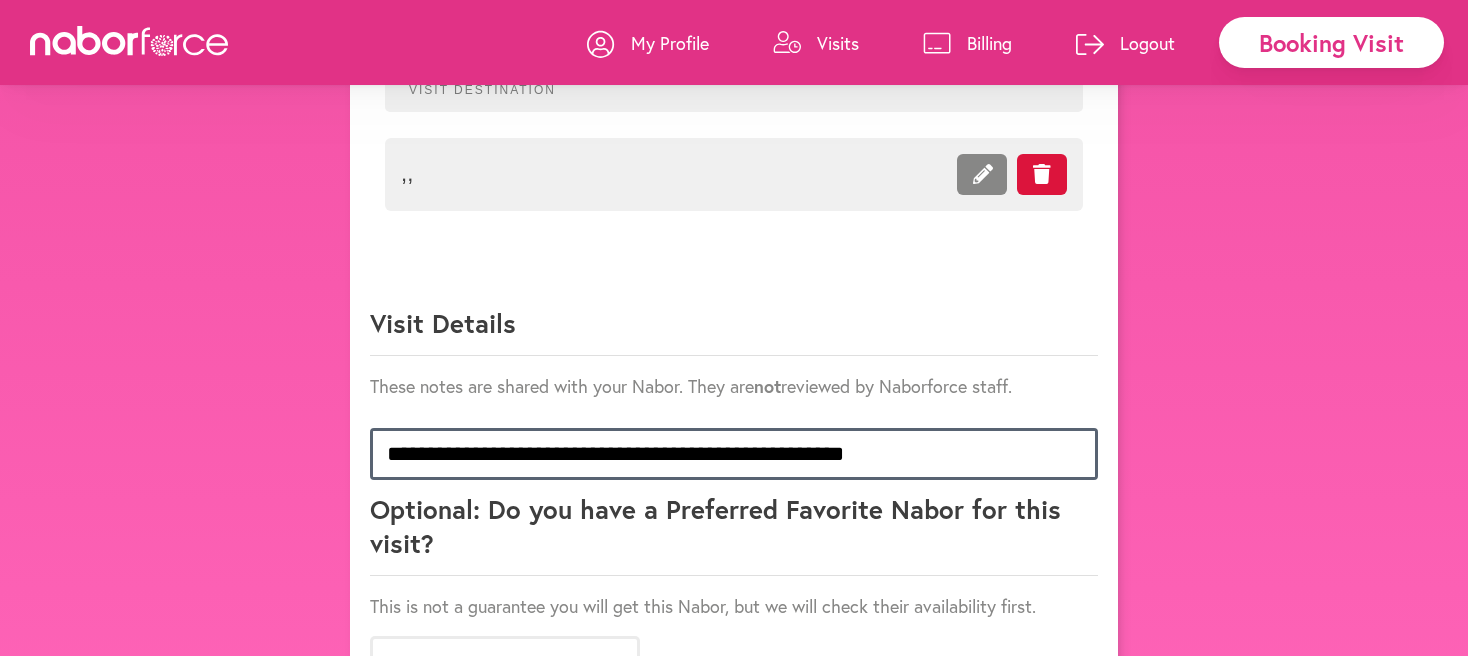 paste on "**********" 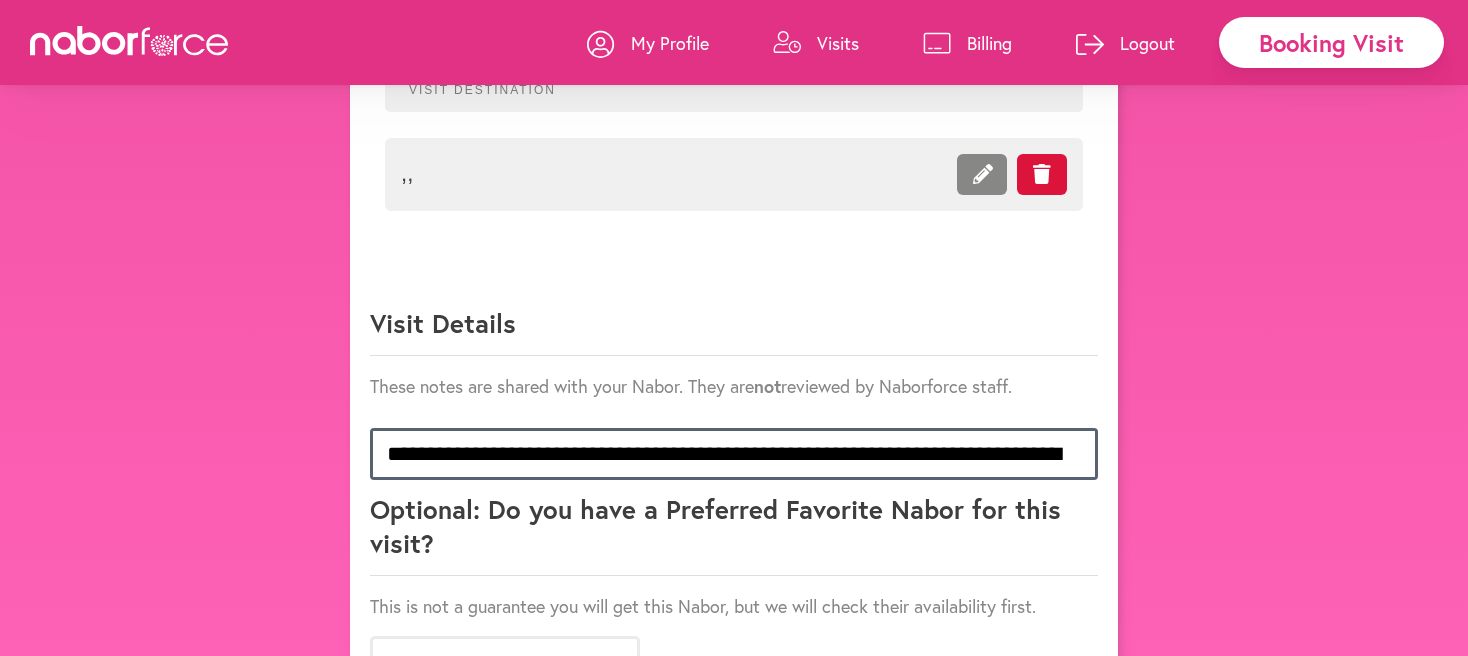 scroll, scrollTop: 25, scrollLeft: 0, axis: vertical 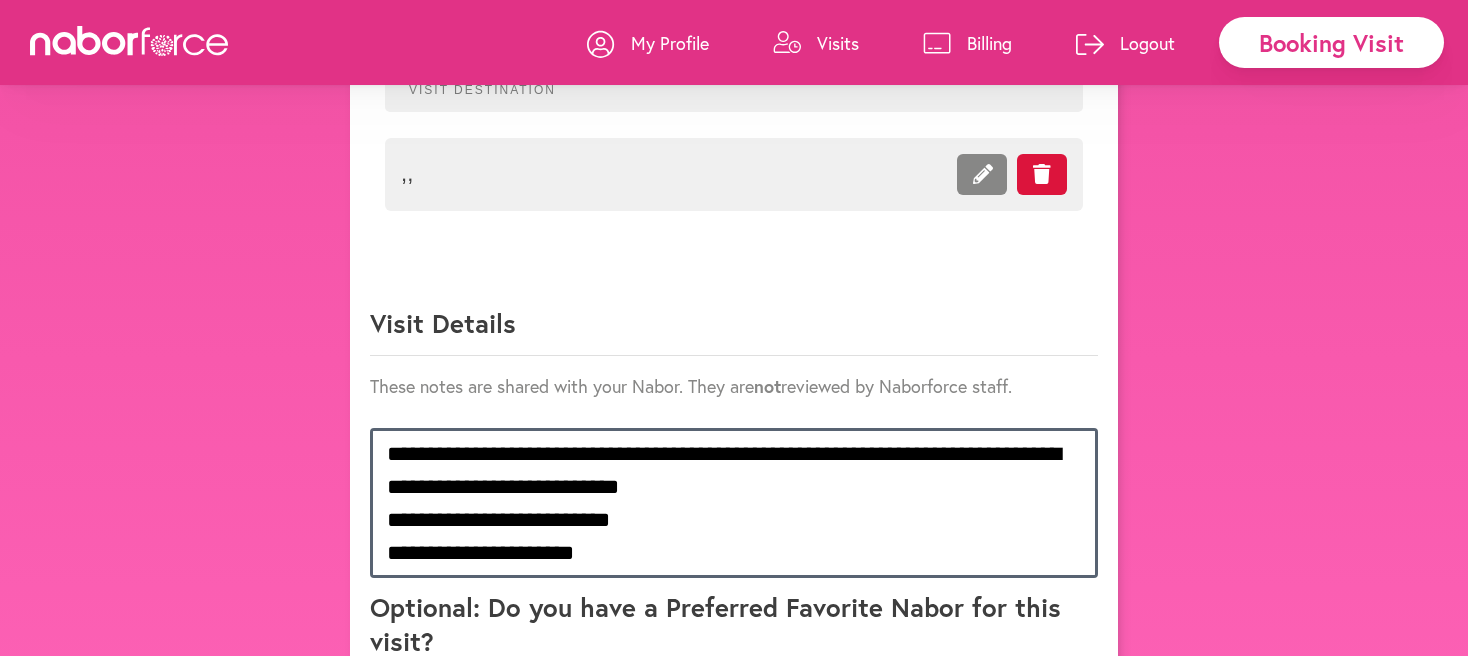 click on "**********" at bounding box center [734, 503] 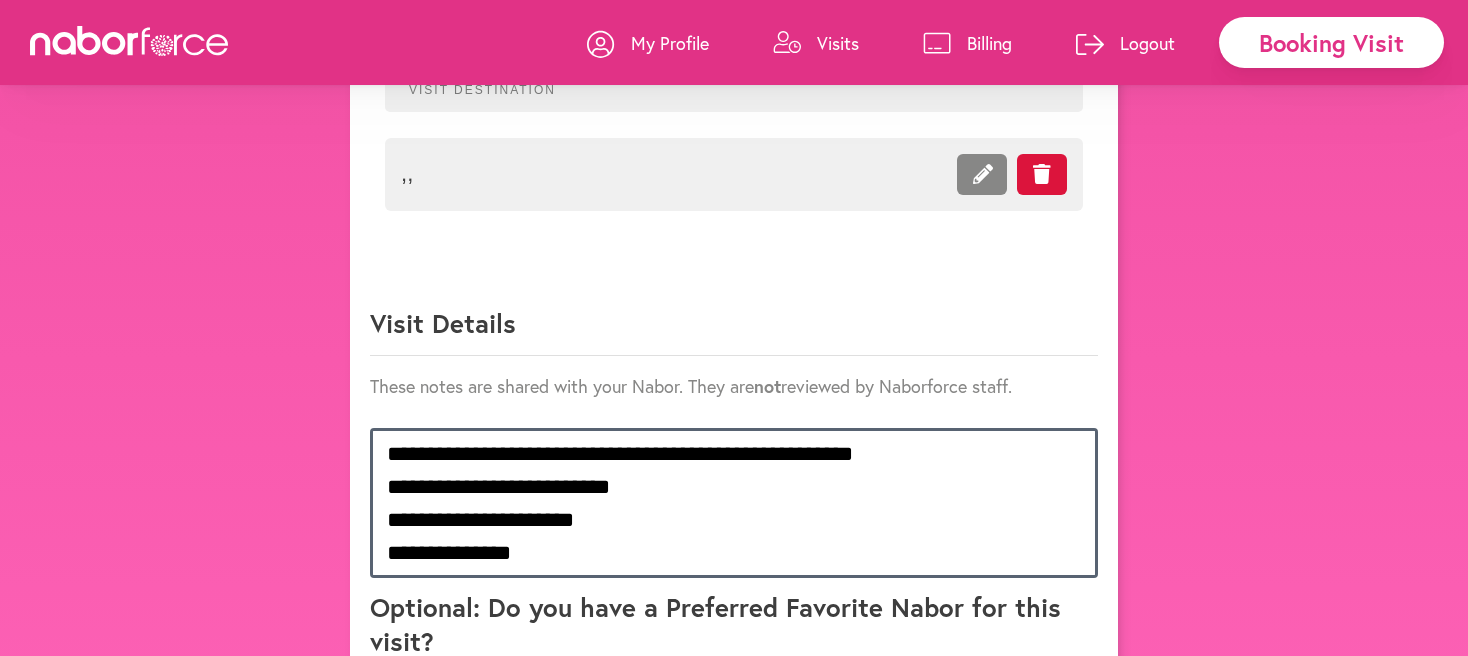 click on "**********" at bounding box center (734, 503) 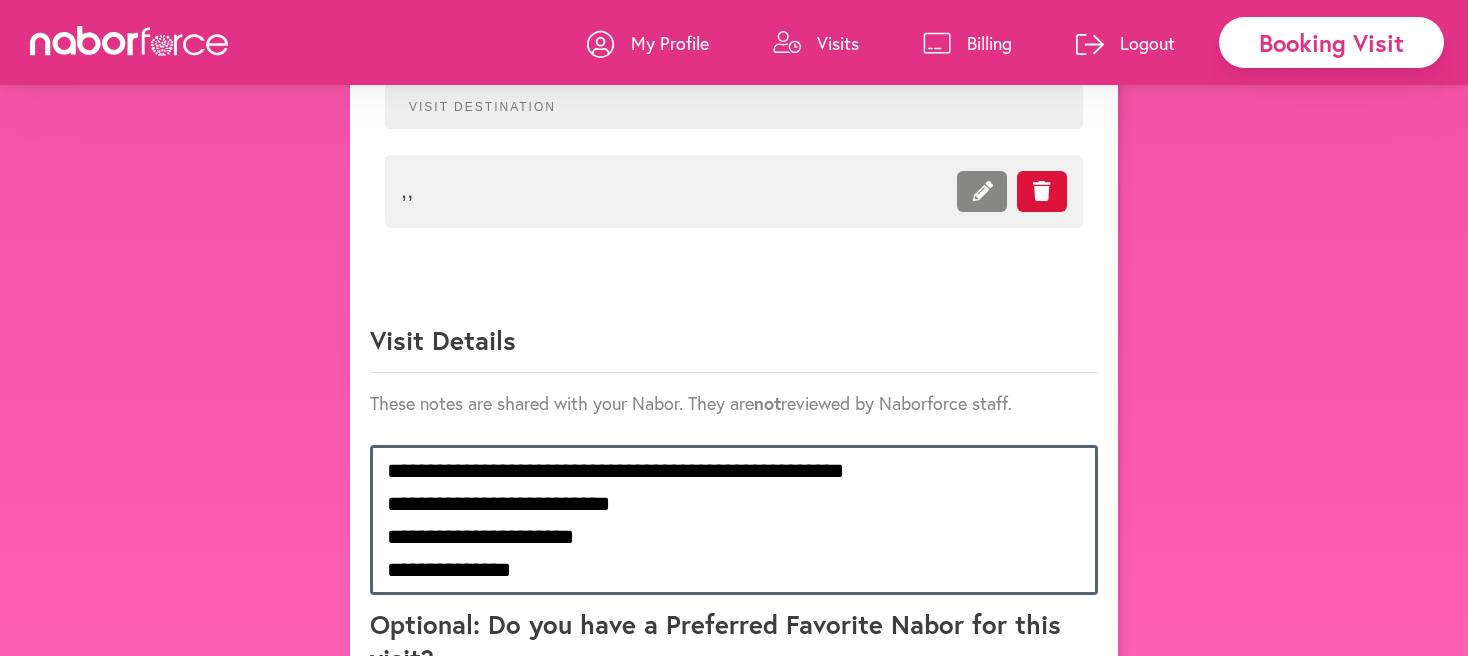 scroll, scrollTop: 1400, scrollLeft: 0, axis: vertical 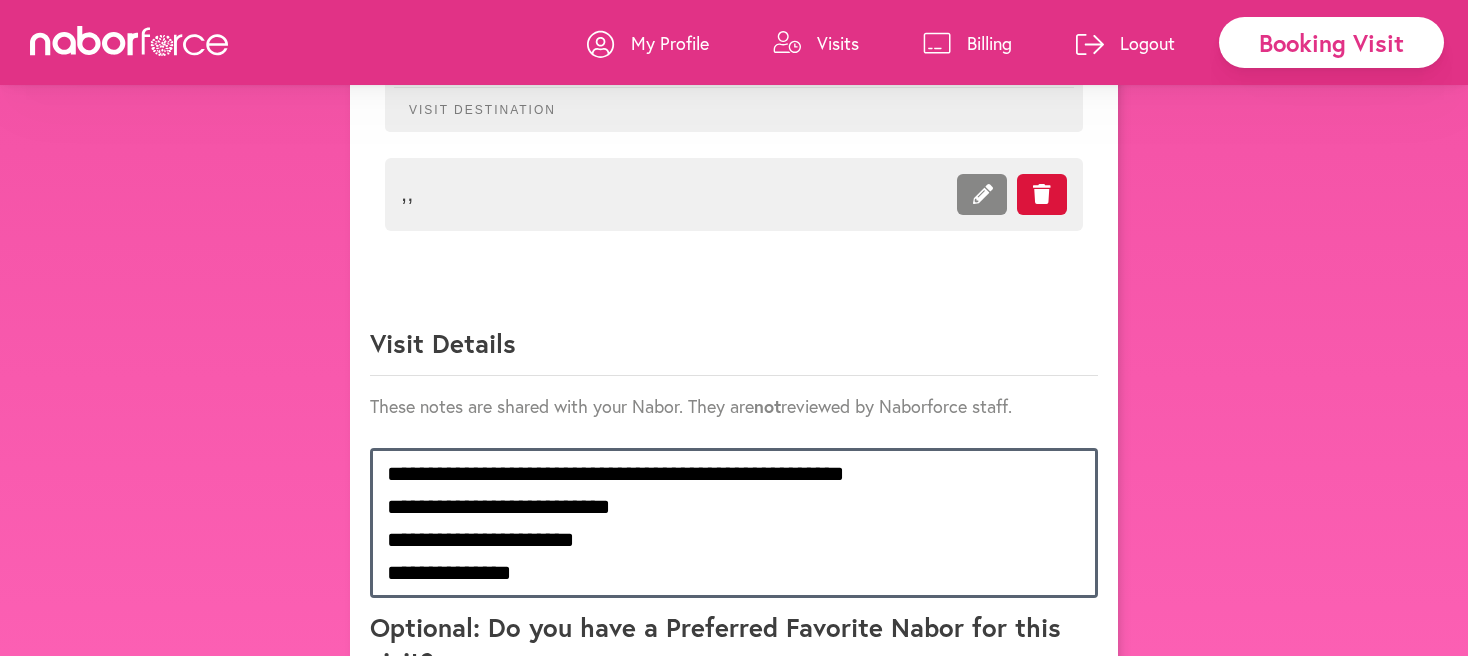drag, startPoint x: 386, startPoint y: 465, endPoint x: 749, endPoint y: 471, distance: 363.0496 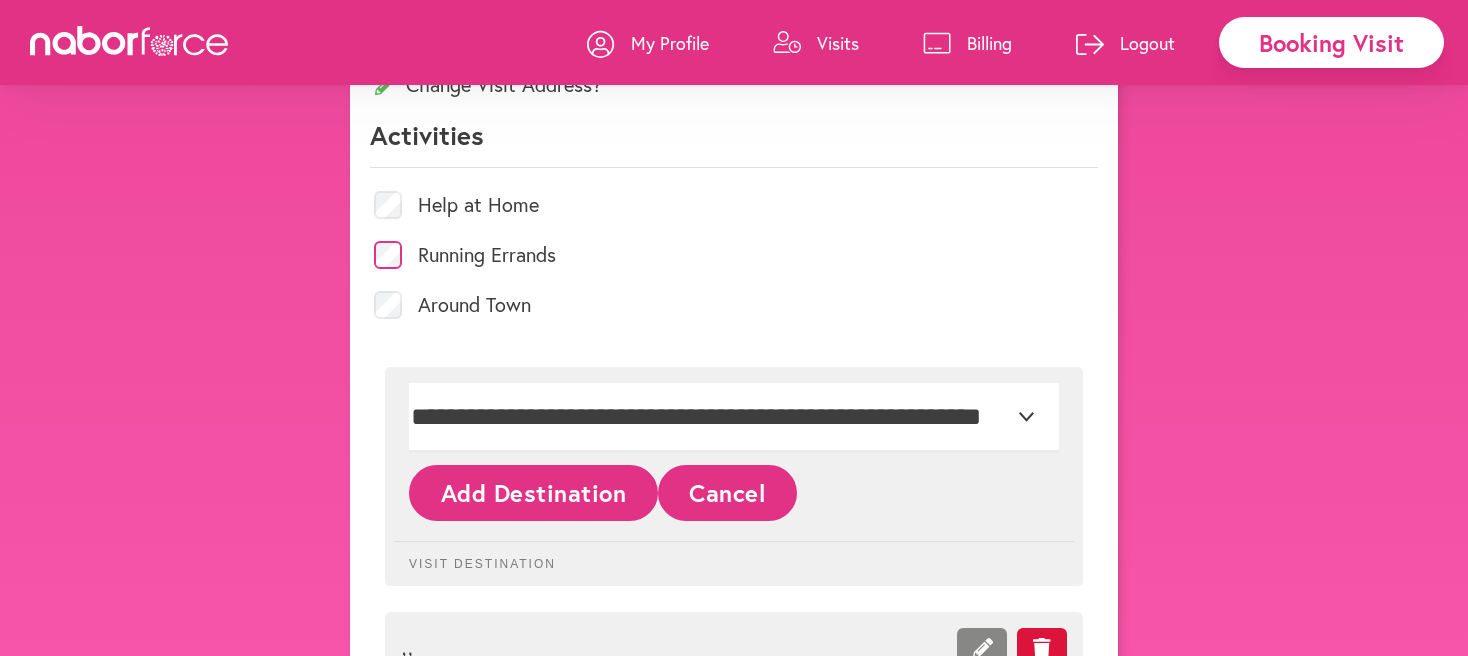 scroll, scrollTop: 940, scrollLeft: 0, axis: vertical 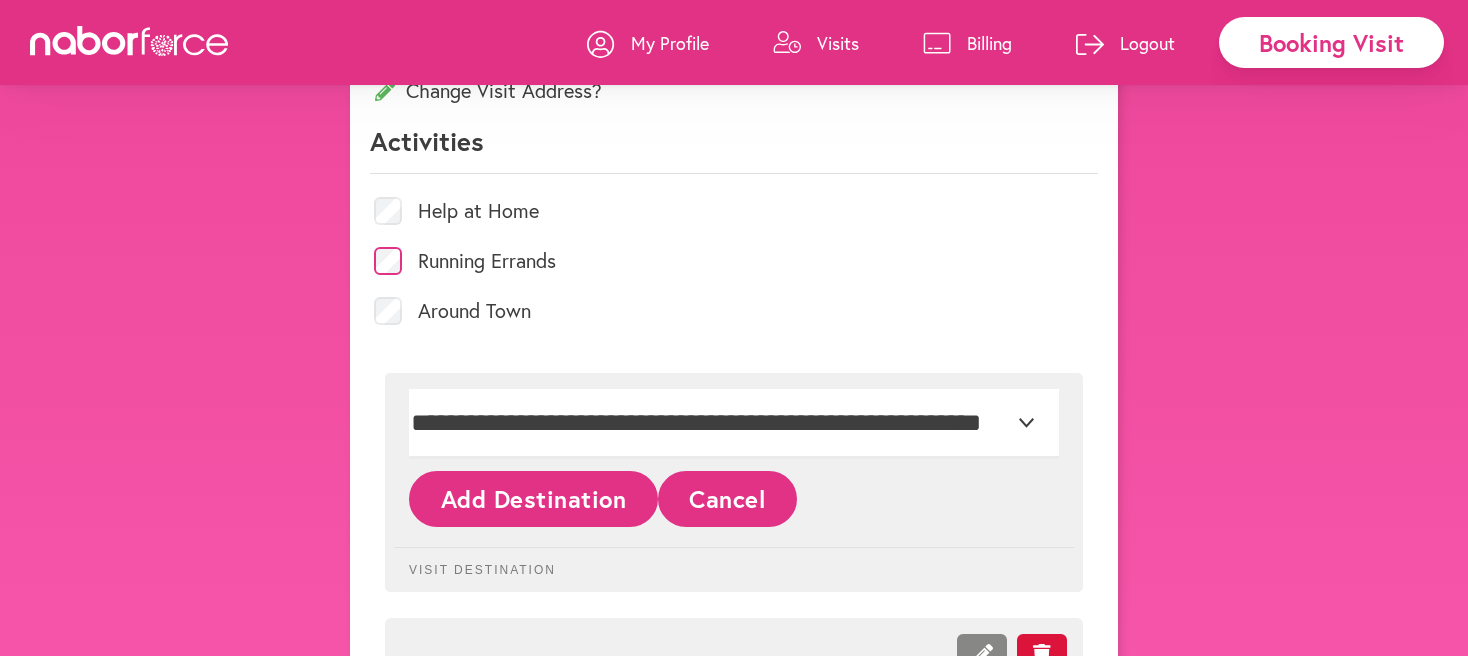 type on "**********" 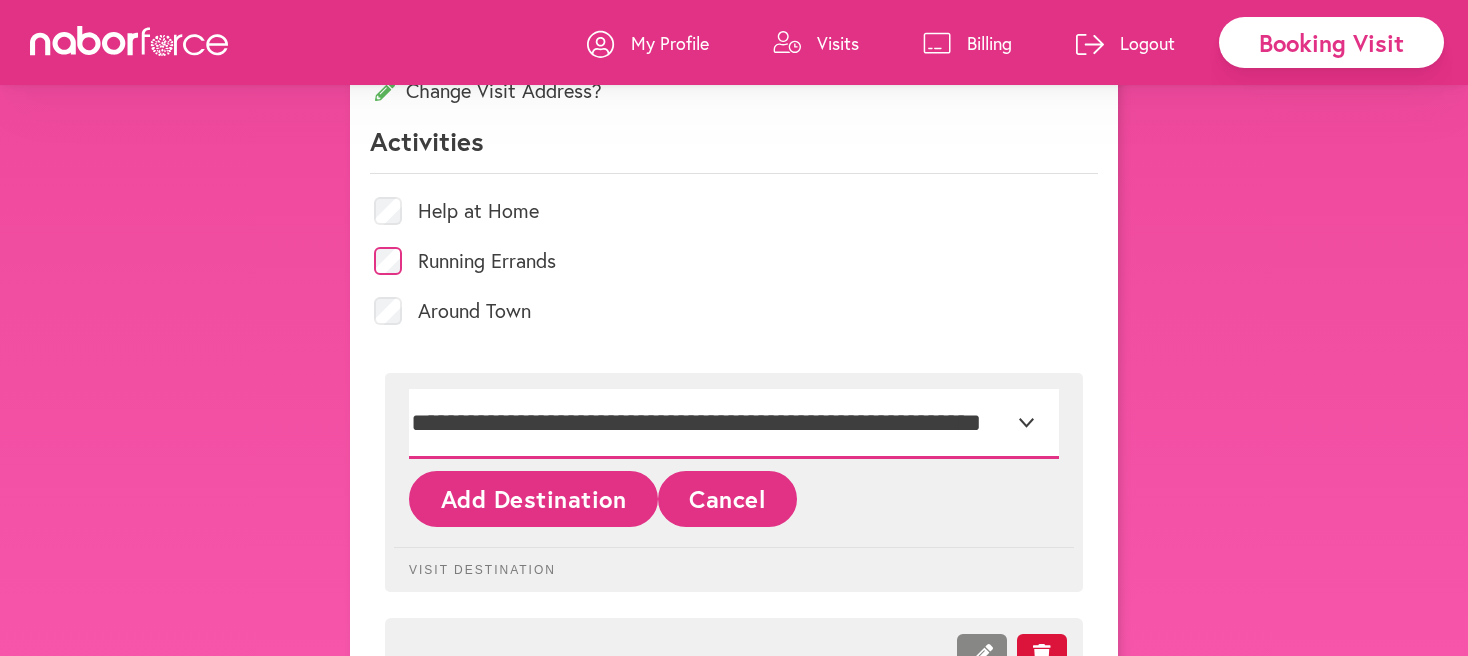 click on "**********" at bounding box center (734, 424) 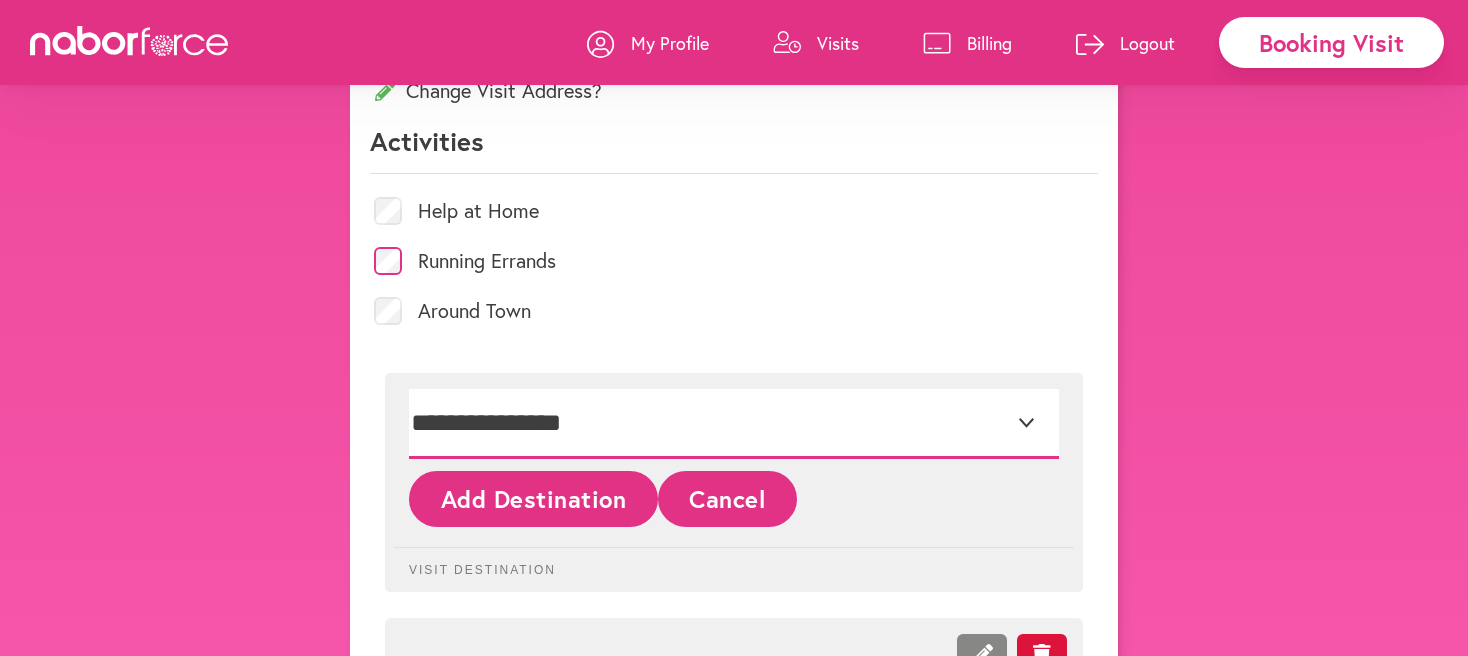 click on "**********" at bounding box center [734, 424] 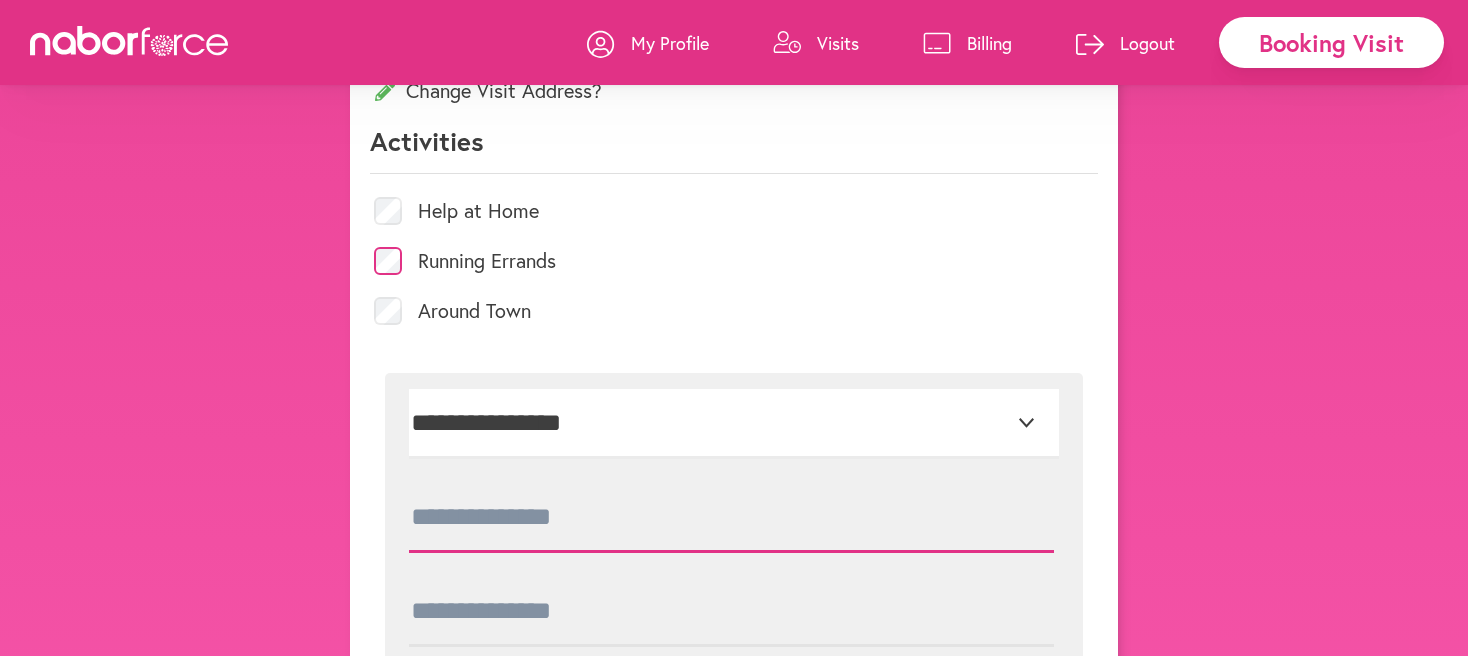 paste on "**********" 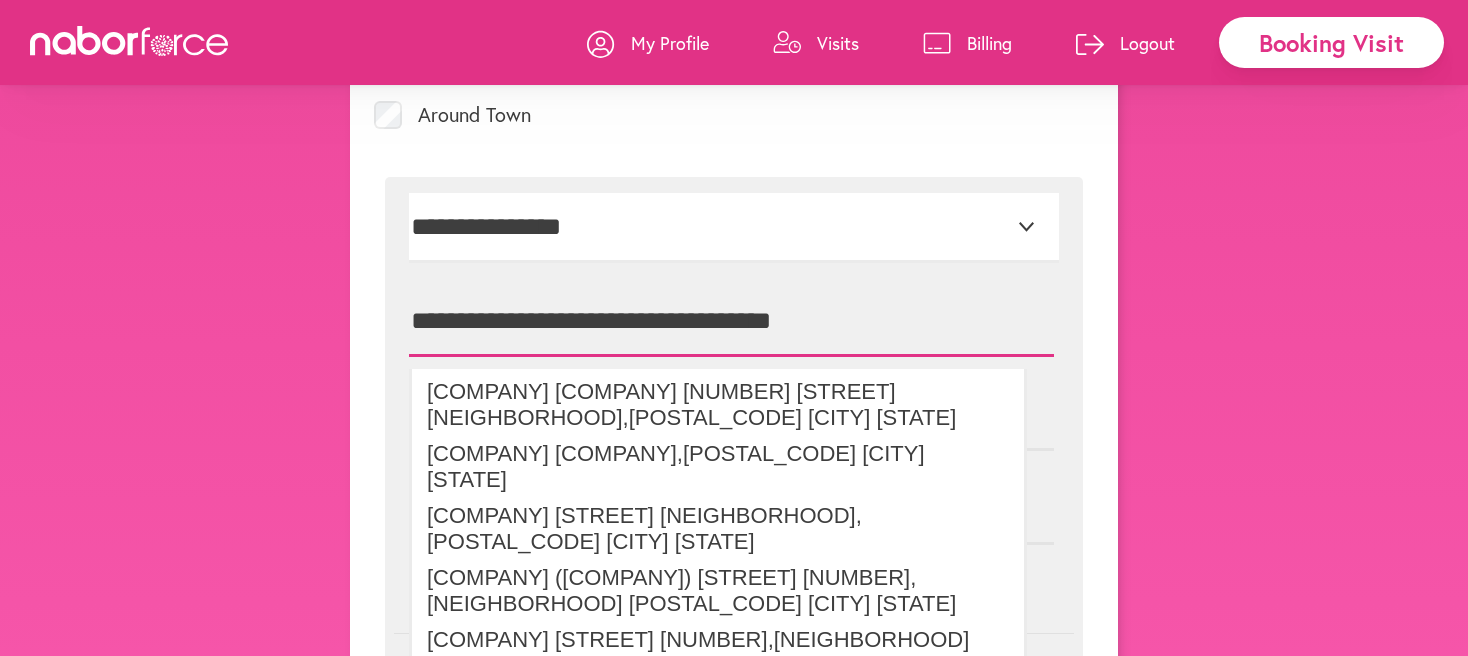 scroll, scrollTop: 1149, scrollLeft: 0, axis: vertical 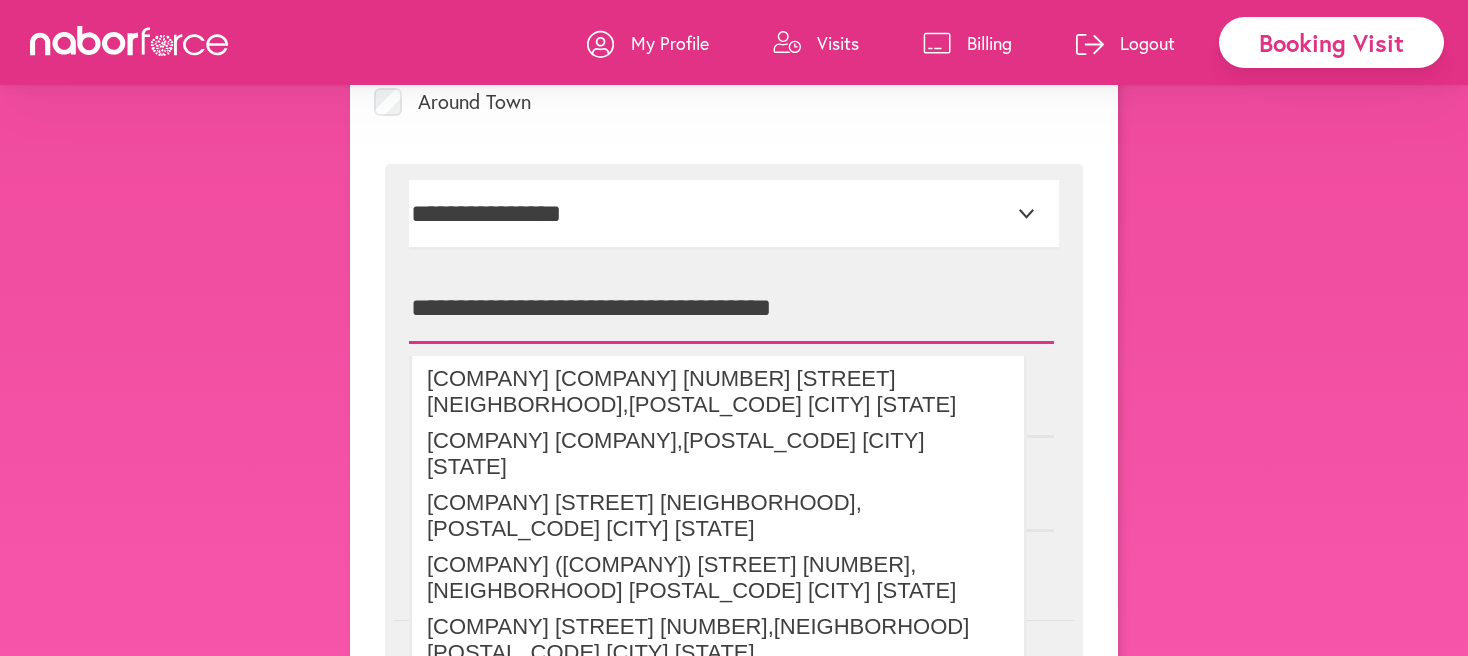 type on "**********" 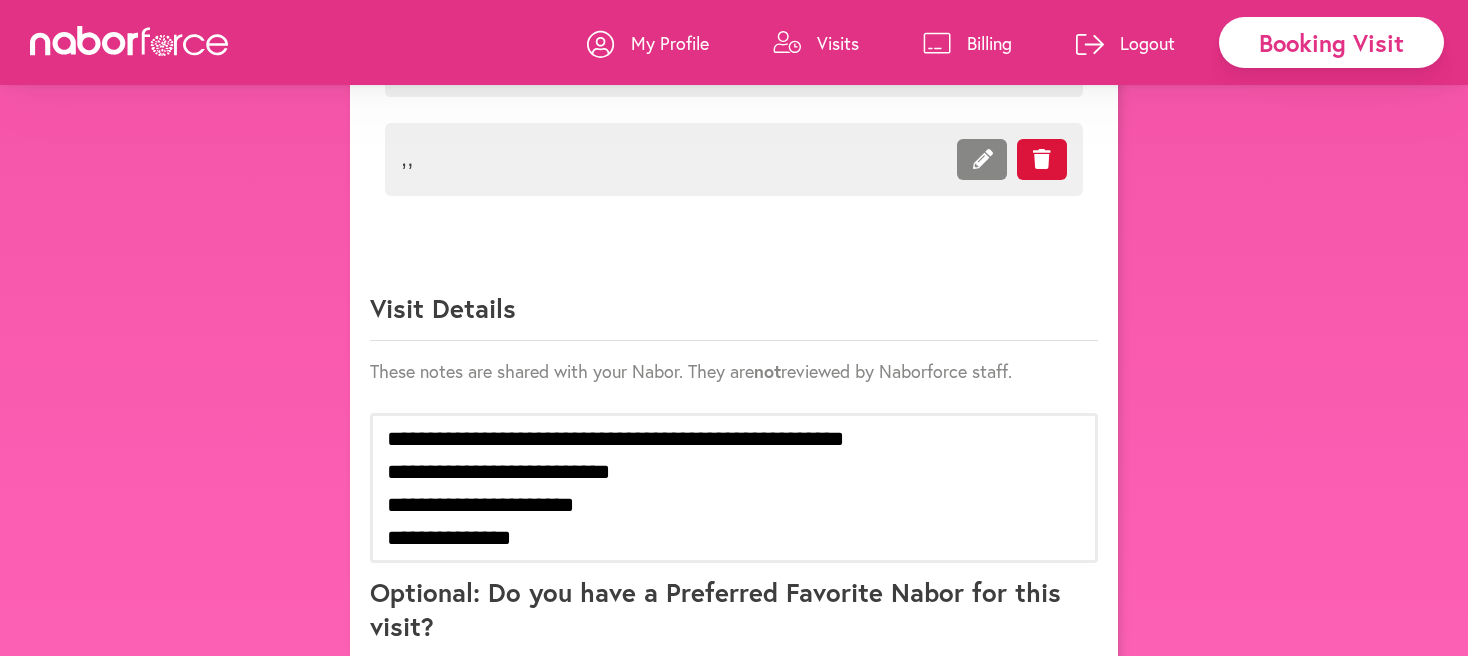 scroll, scrollTop: 1720, scrollLeft: 0, axis: vertical 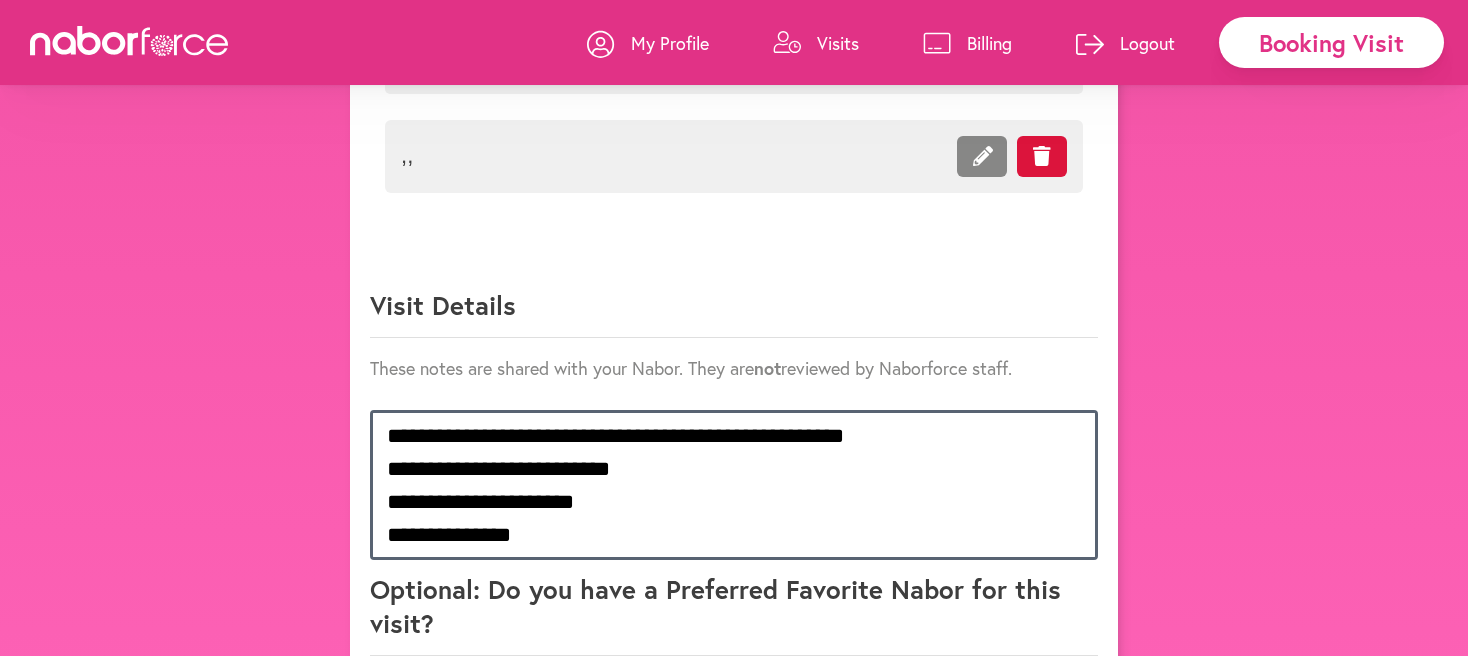 drag, startPoint x: 649, startPoint y: 451, endPoint x: 355, endPoint y: 471, distance: 294.67947 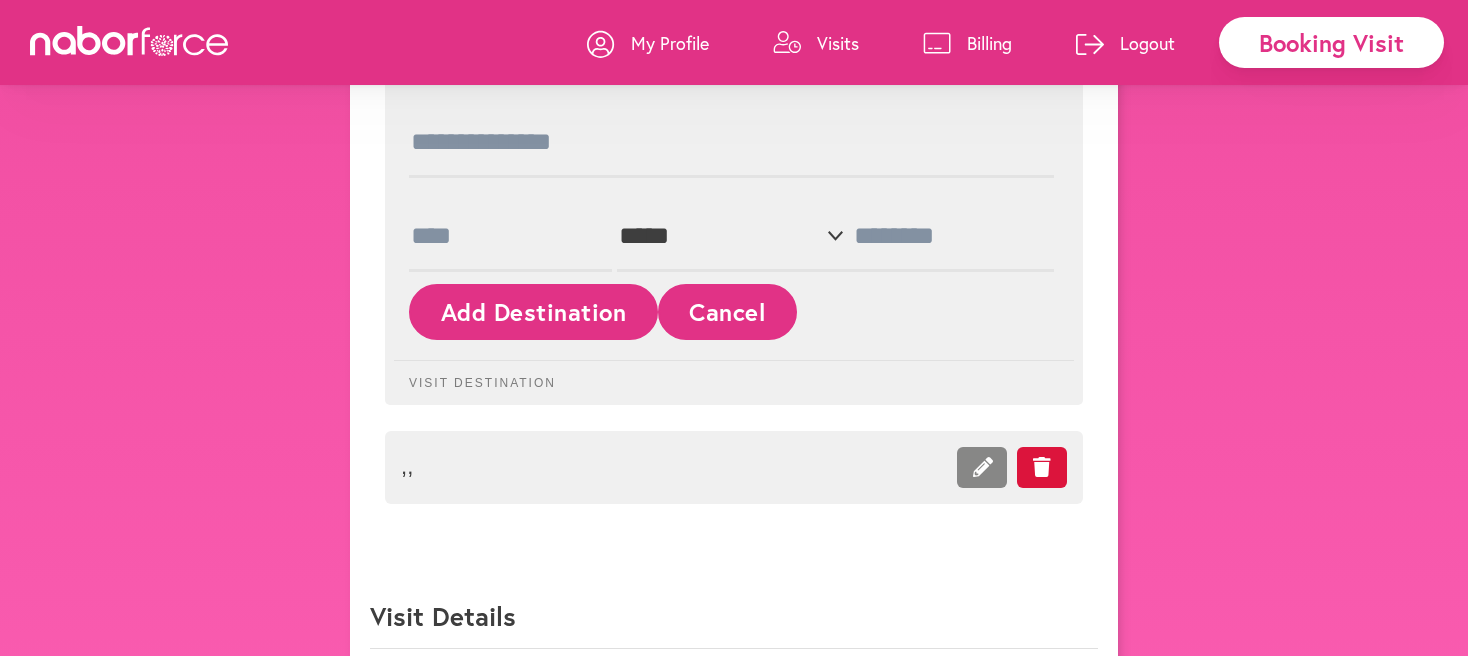 scroll, scrollTop: 1396, scrollLeft: 0, axis: vertical 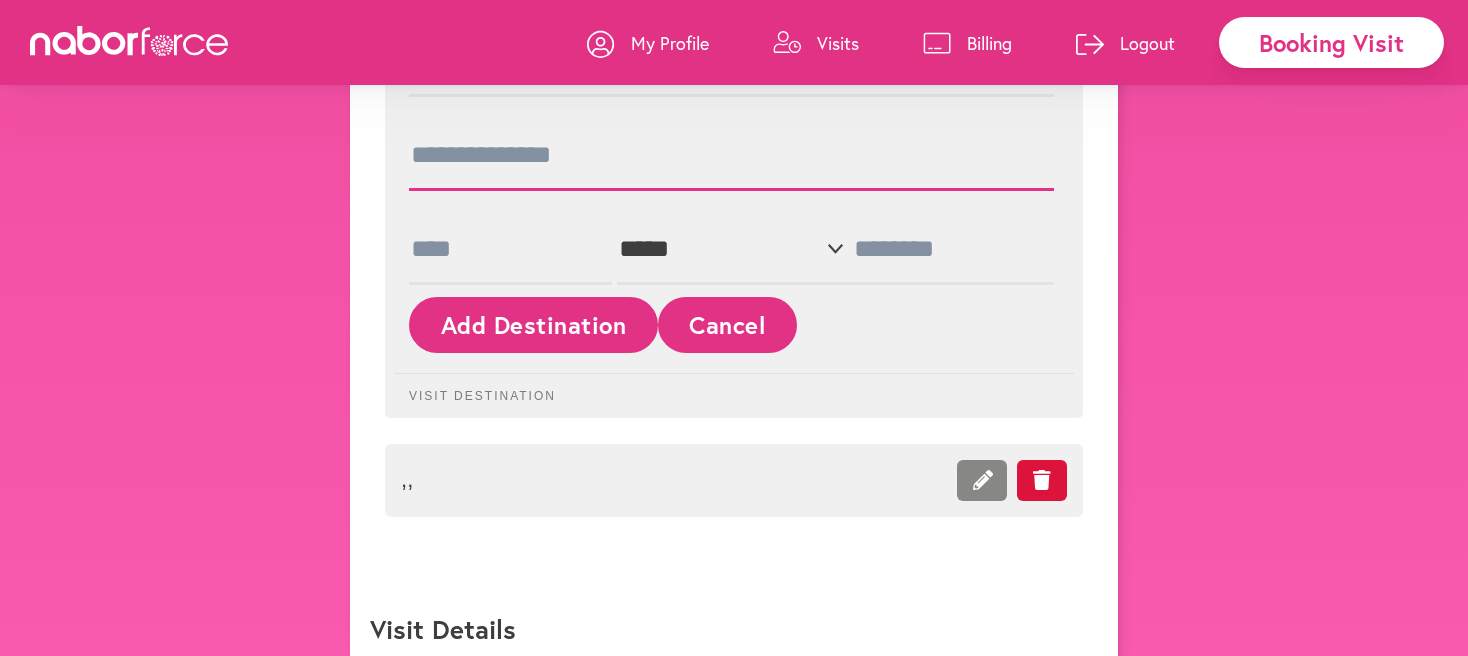 click at bounding box center [731, 156] 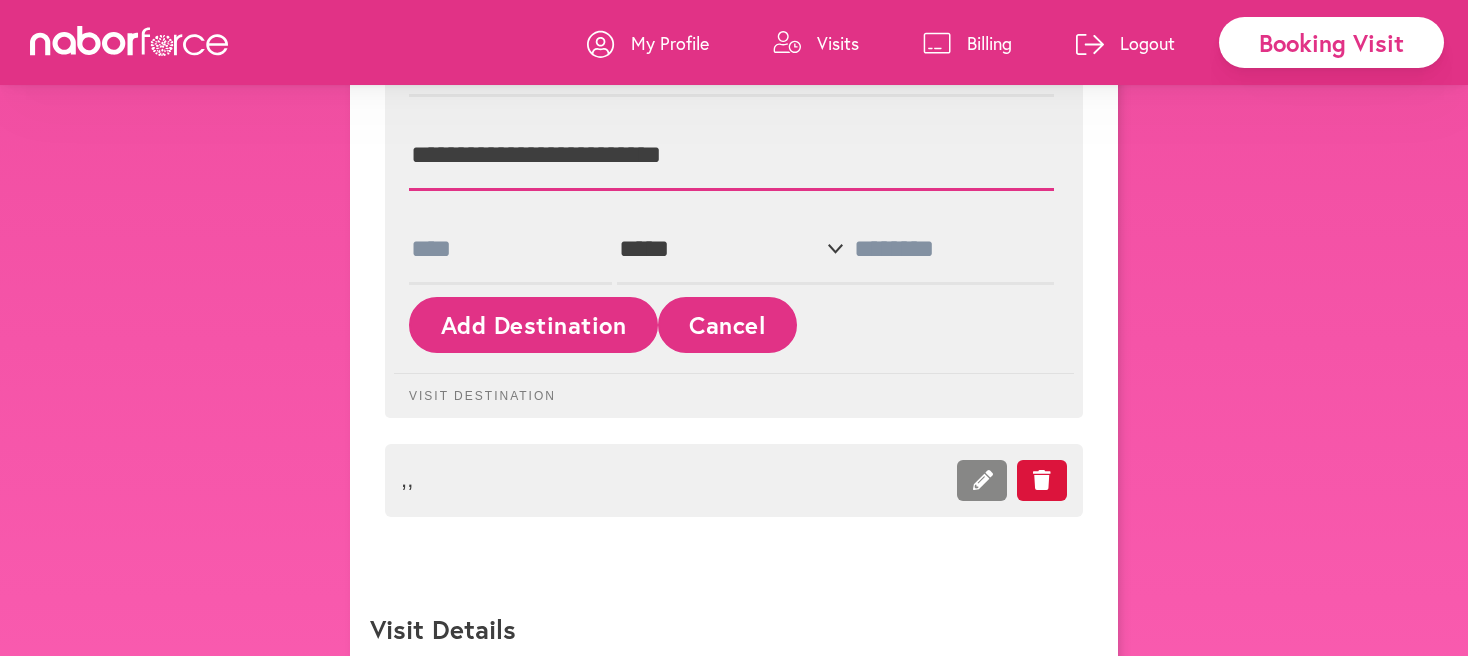 type on "**********" 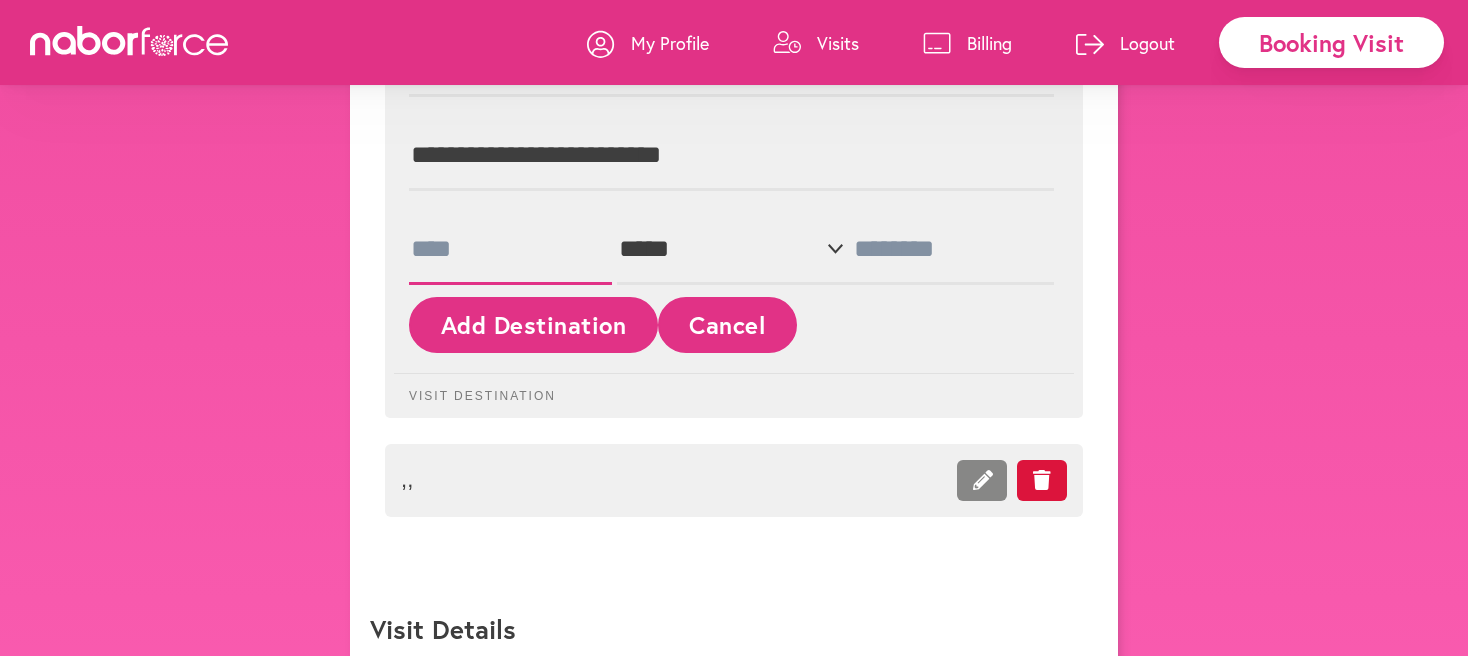 click at bounding box center (510, 250) 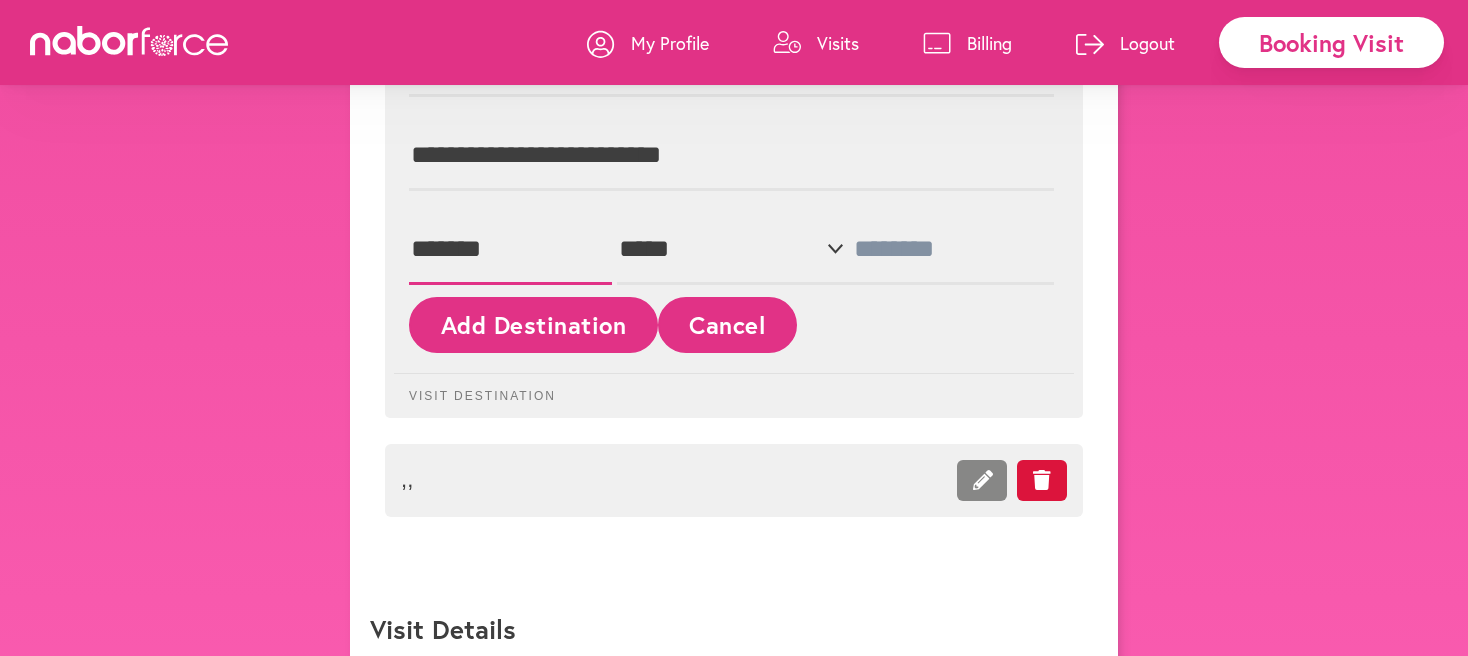 type on "*******" 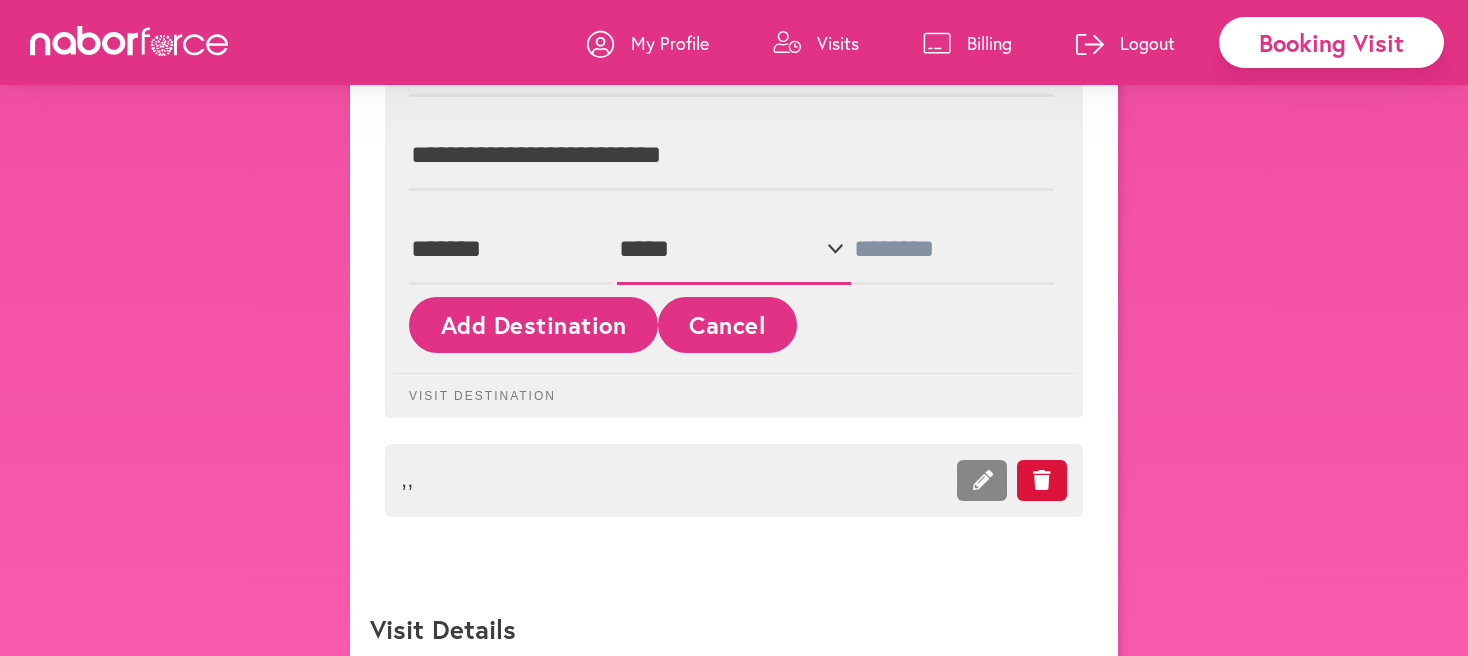 select on "**" 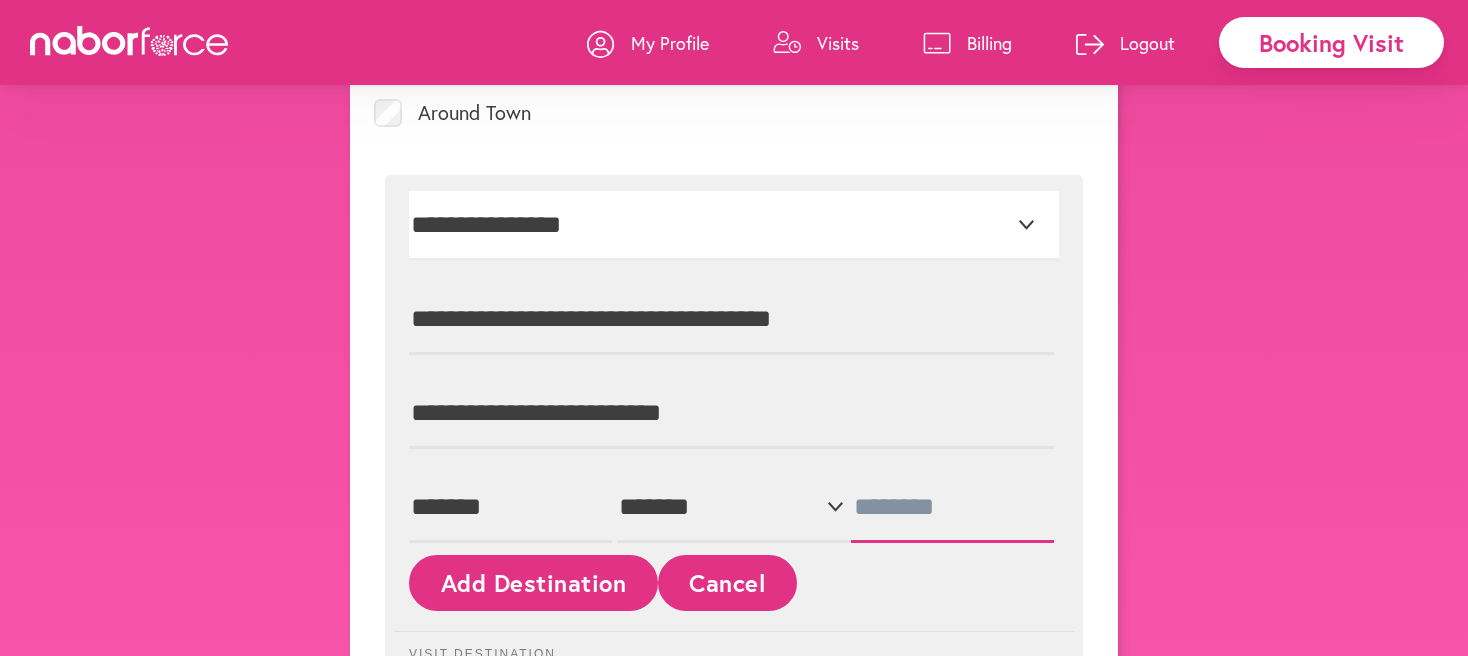 scroll, scrollTop: 1135, scrollLeft: 0, axis: vertical 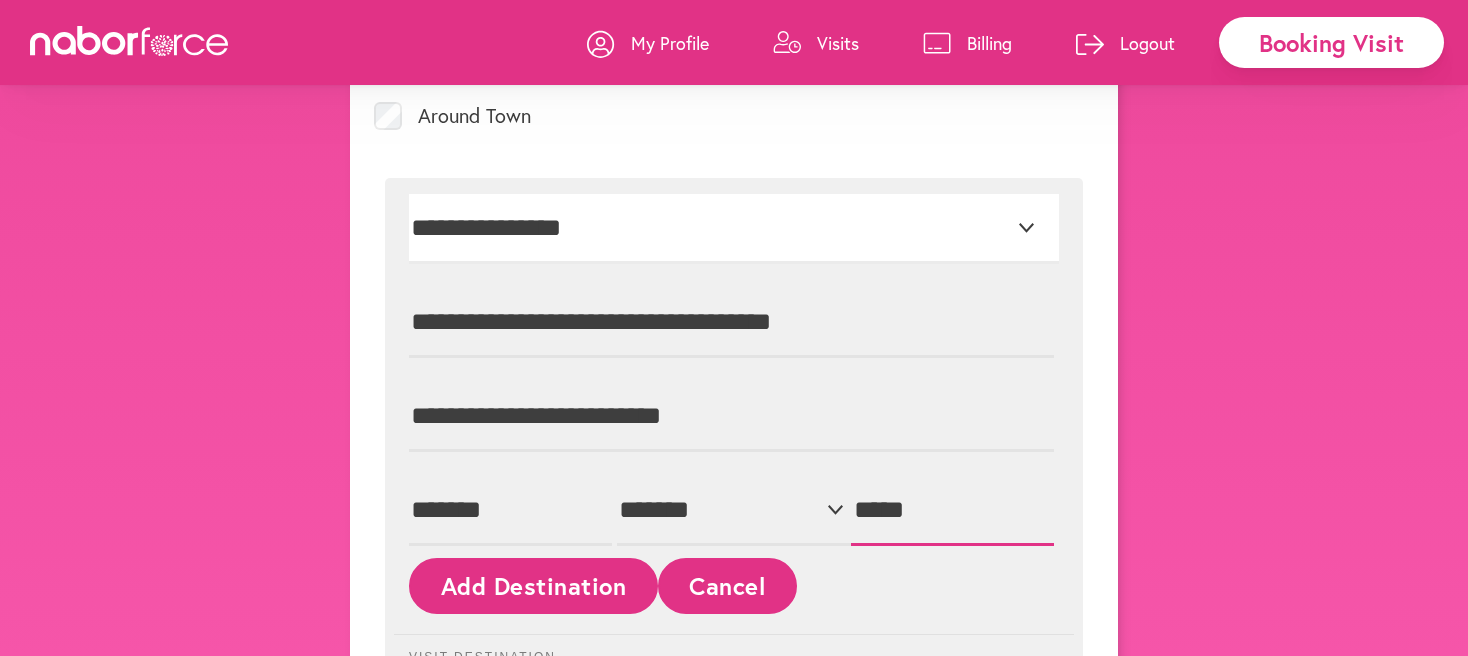 type on "*****" 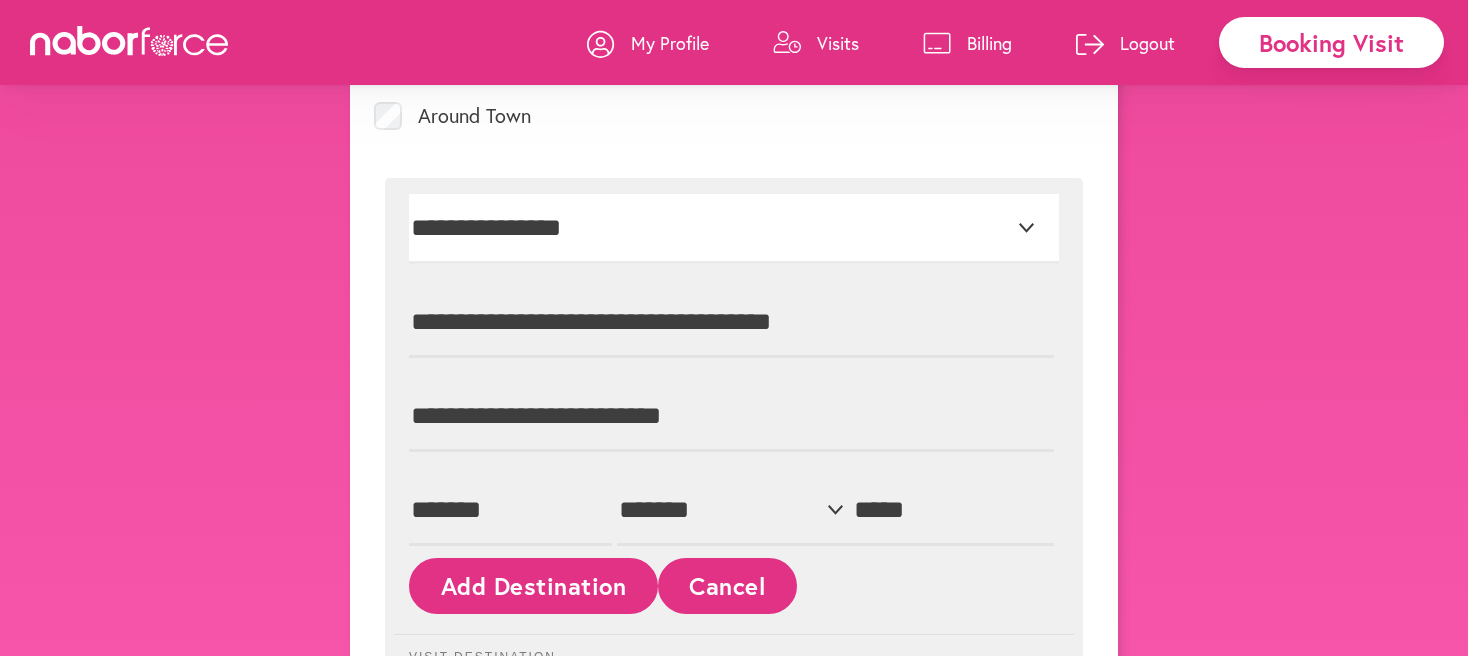 click on "Add Destination" at bounding box center [533, 585] 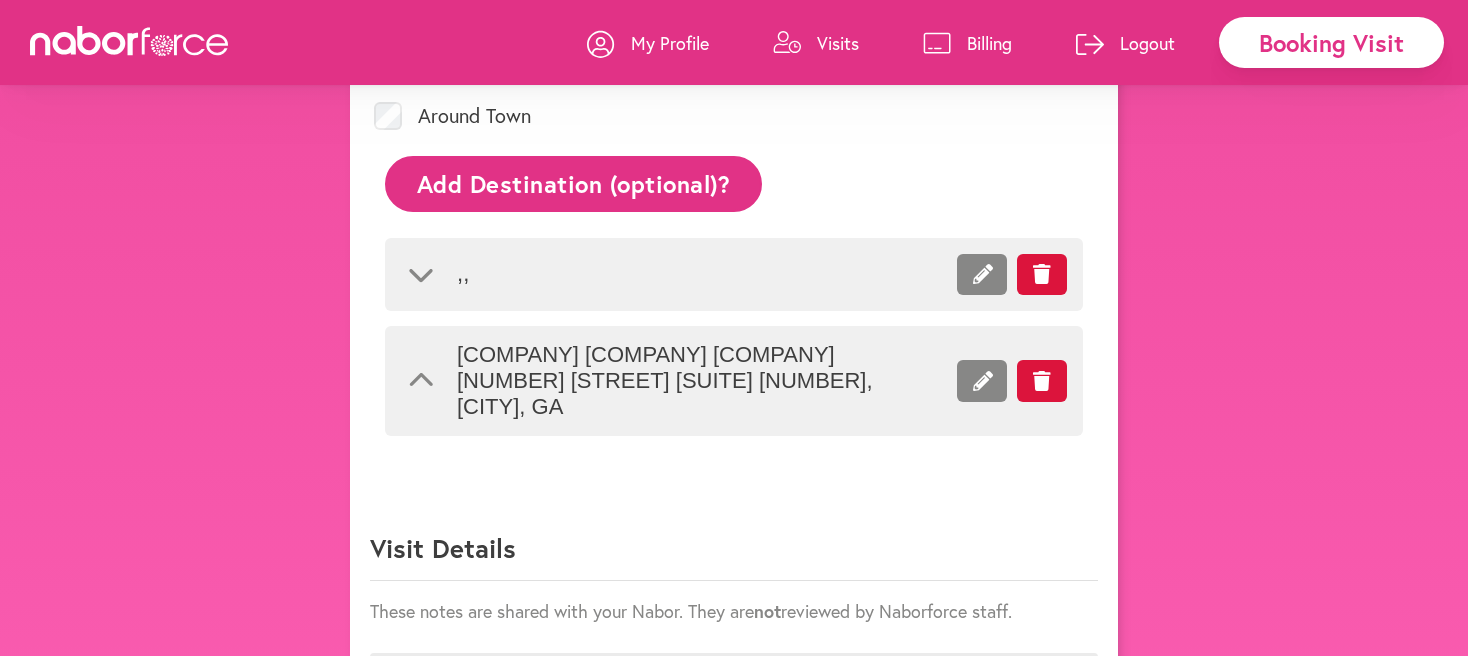 click 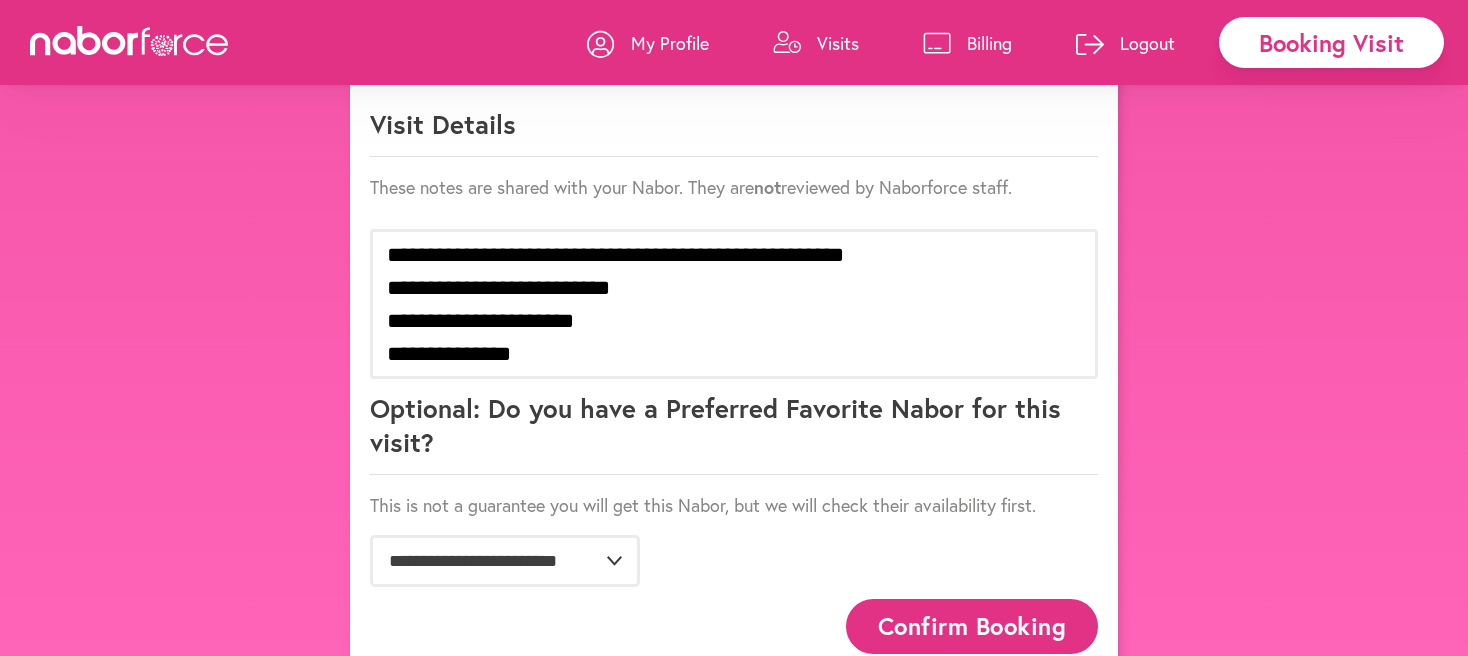 scroll, scrollTop: 1487, scrollLeft: 0, axis: vertical 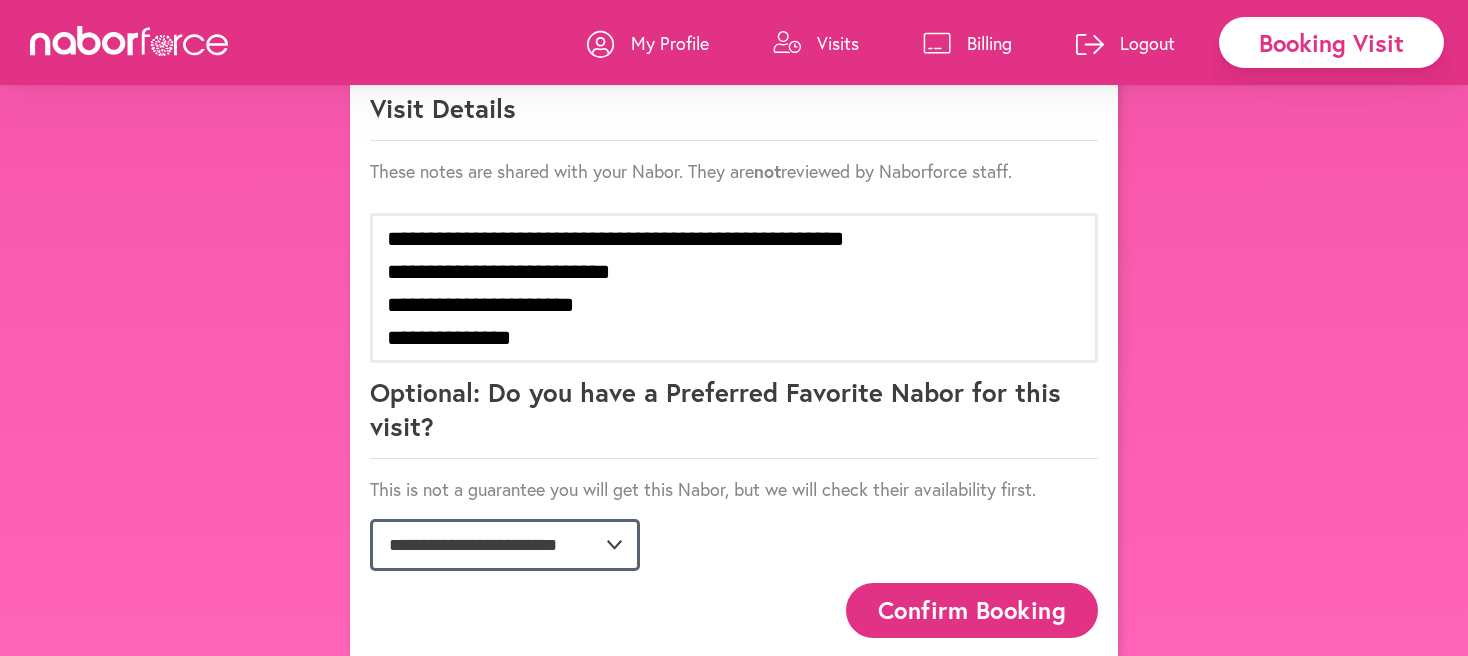click on "**********" 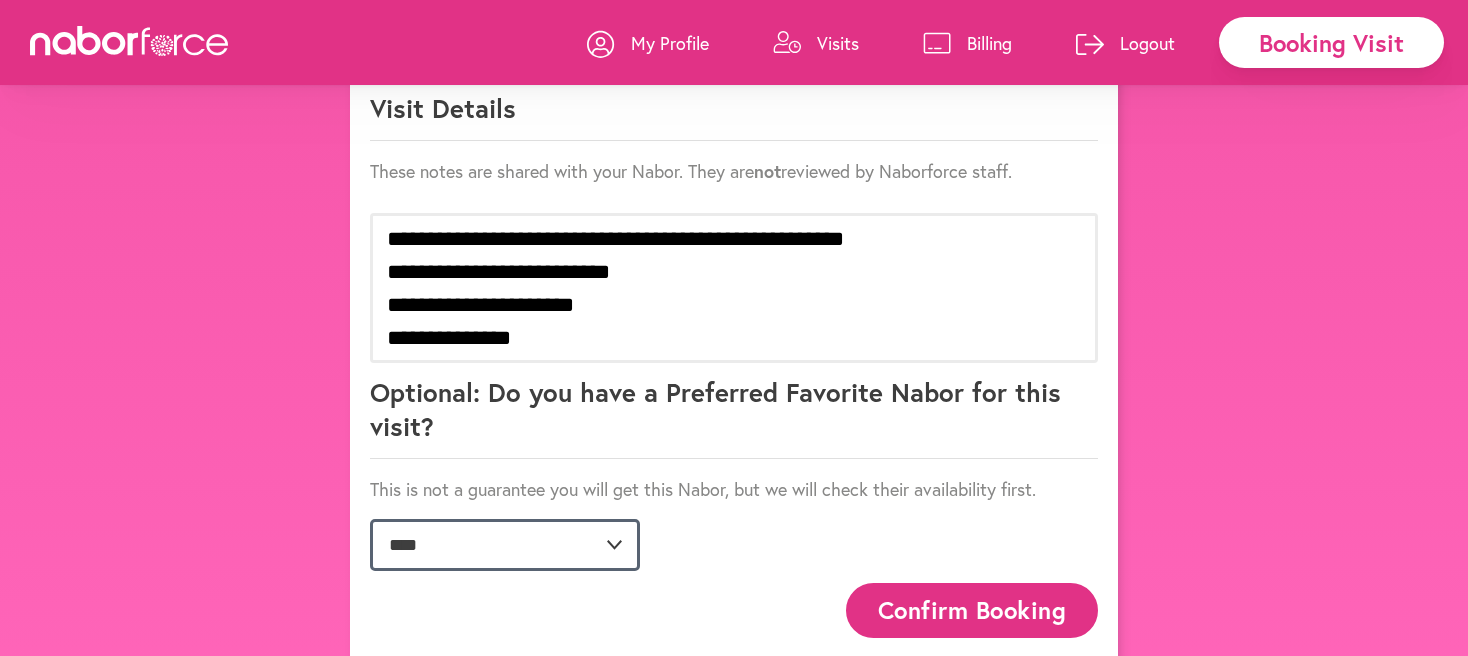 click on "**********" 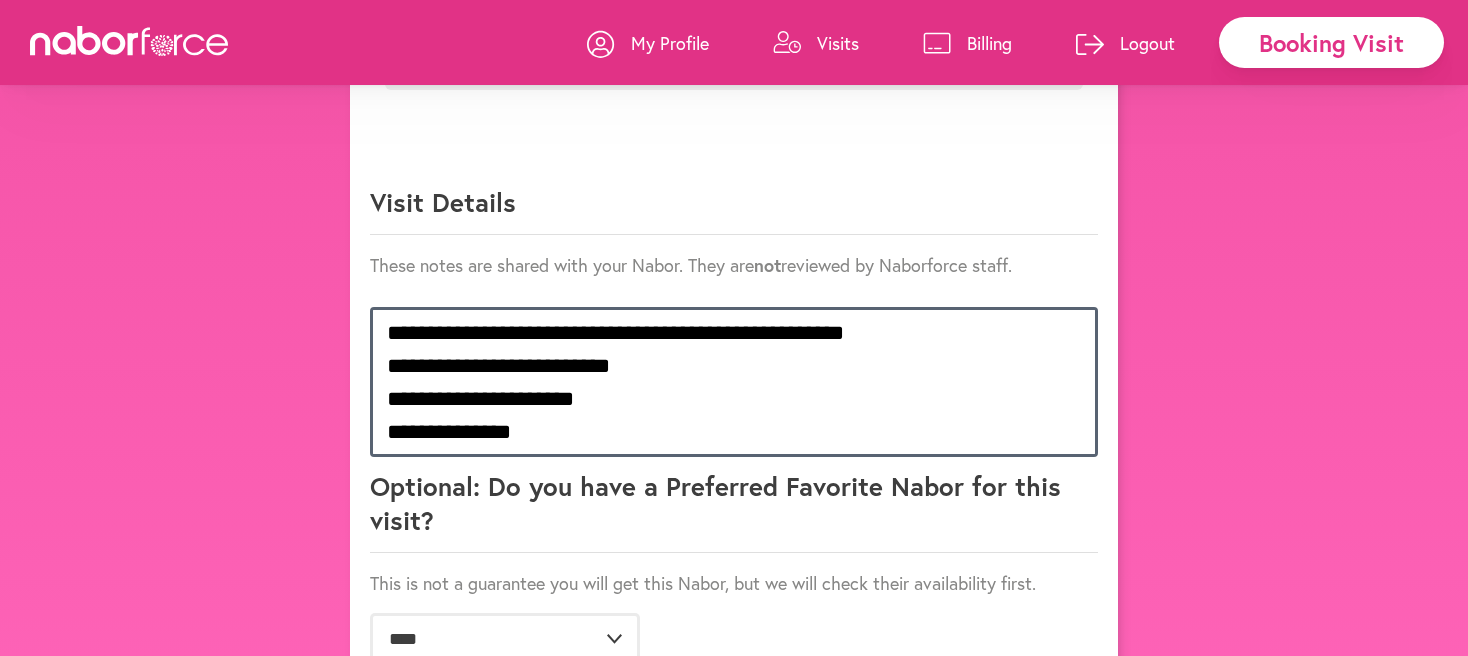 scroll, scrollTop: 1363, scrollLeft: 0, axis: vertical 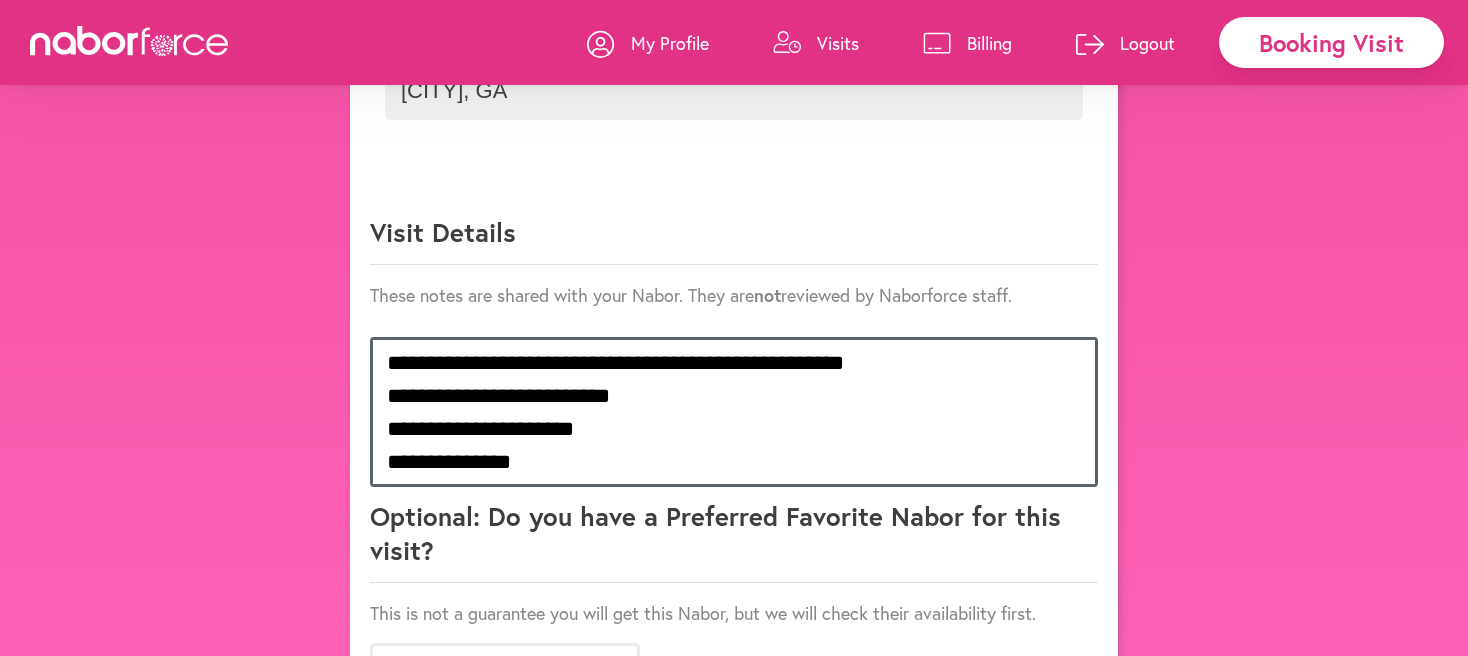 click on "**********" at bounding box center [734, 412] 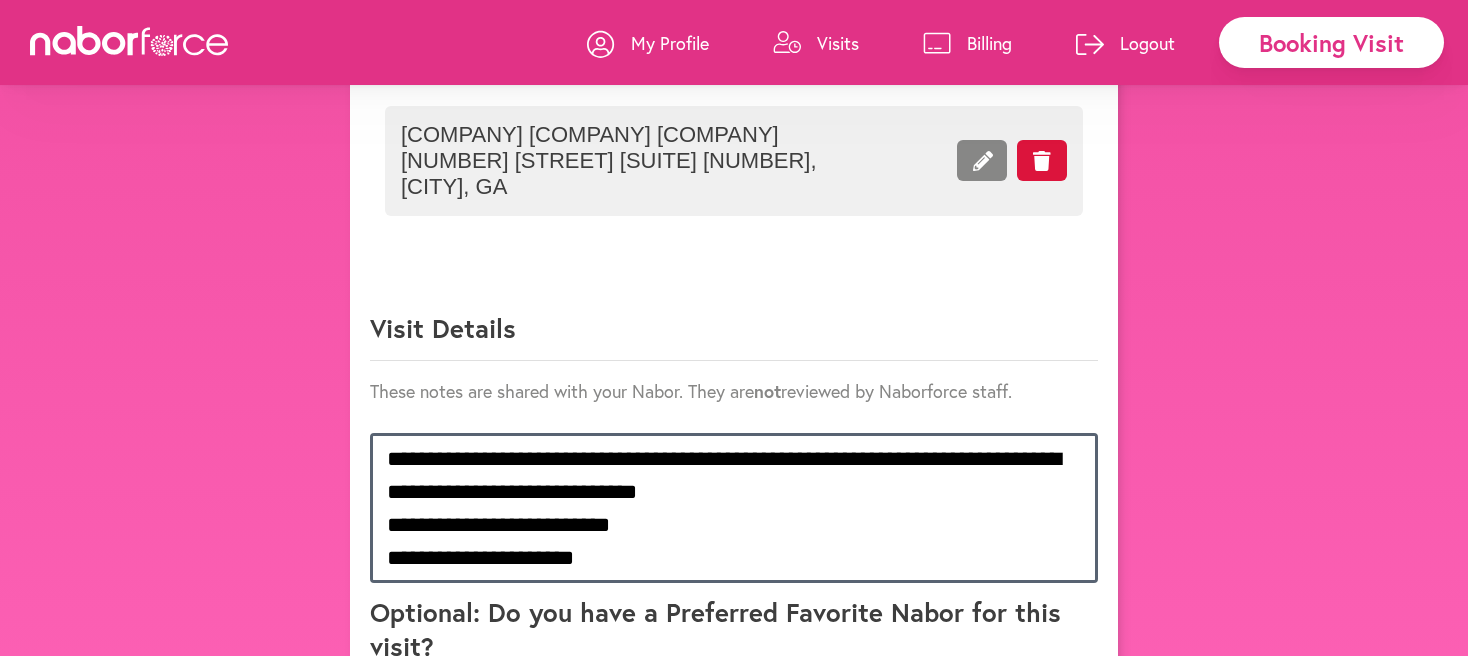 scroll, scrollTop: 1280, scrollLeft: 0, axis: vertical 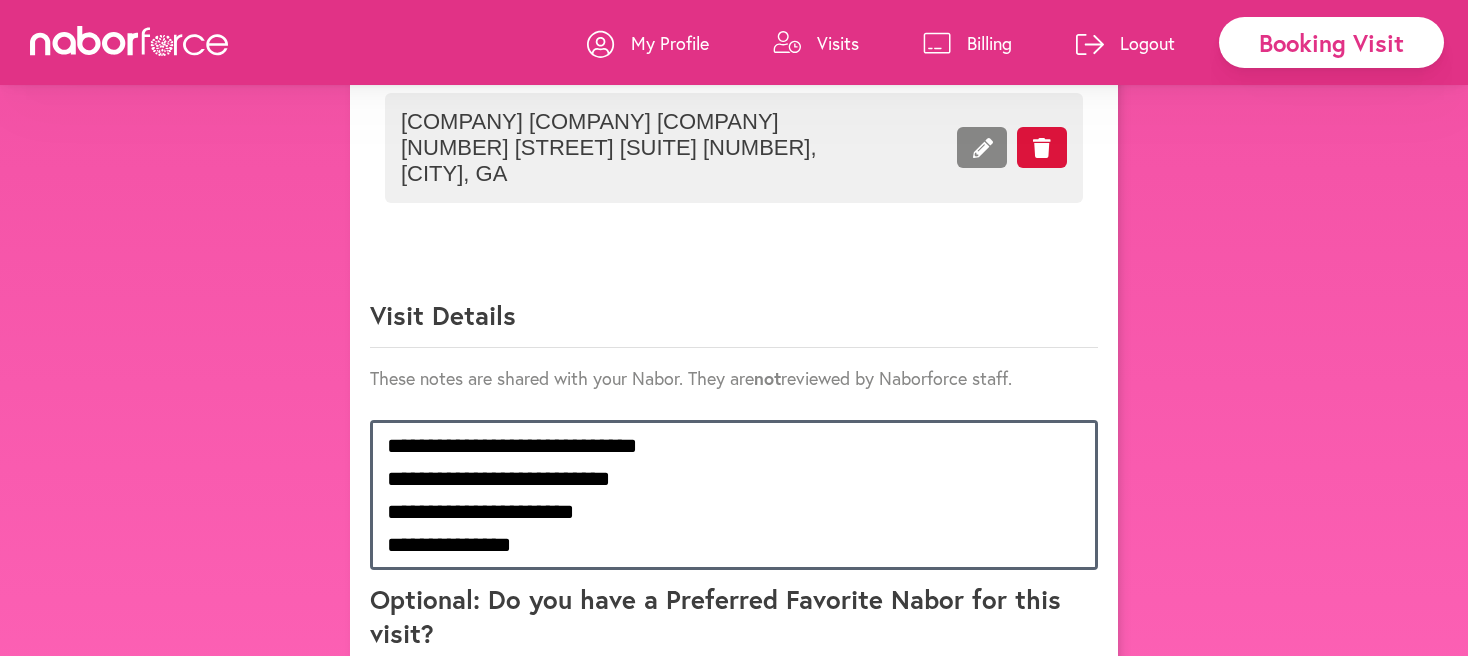 click on "**********" at bounding box center [734, 495] 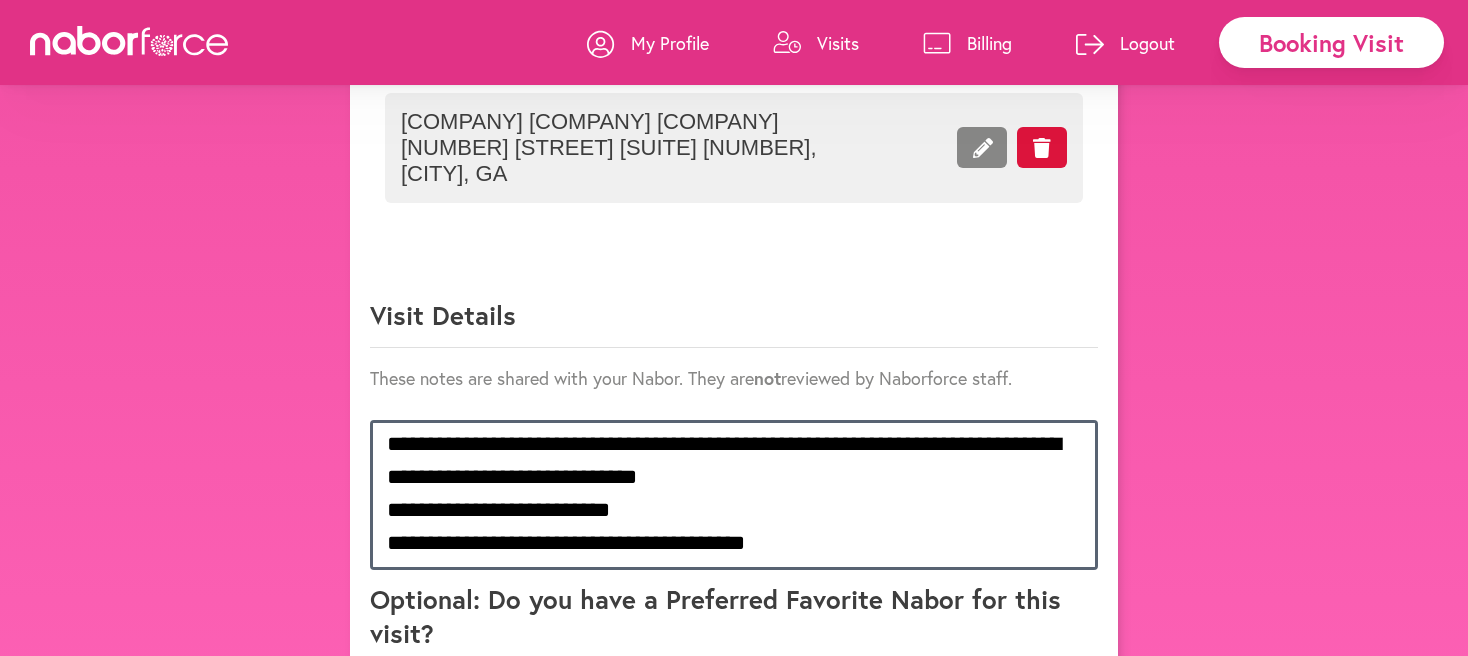 scroll, scrollTop: 0, scrollLeft: 0, axis: both 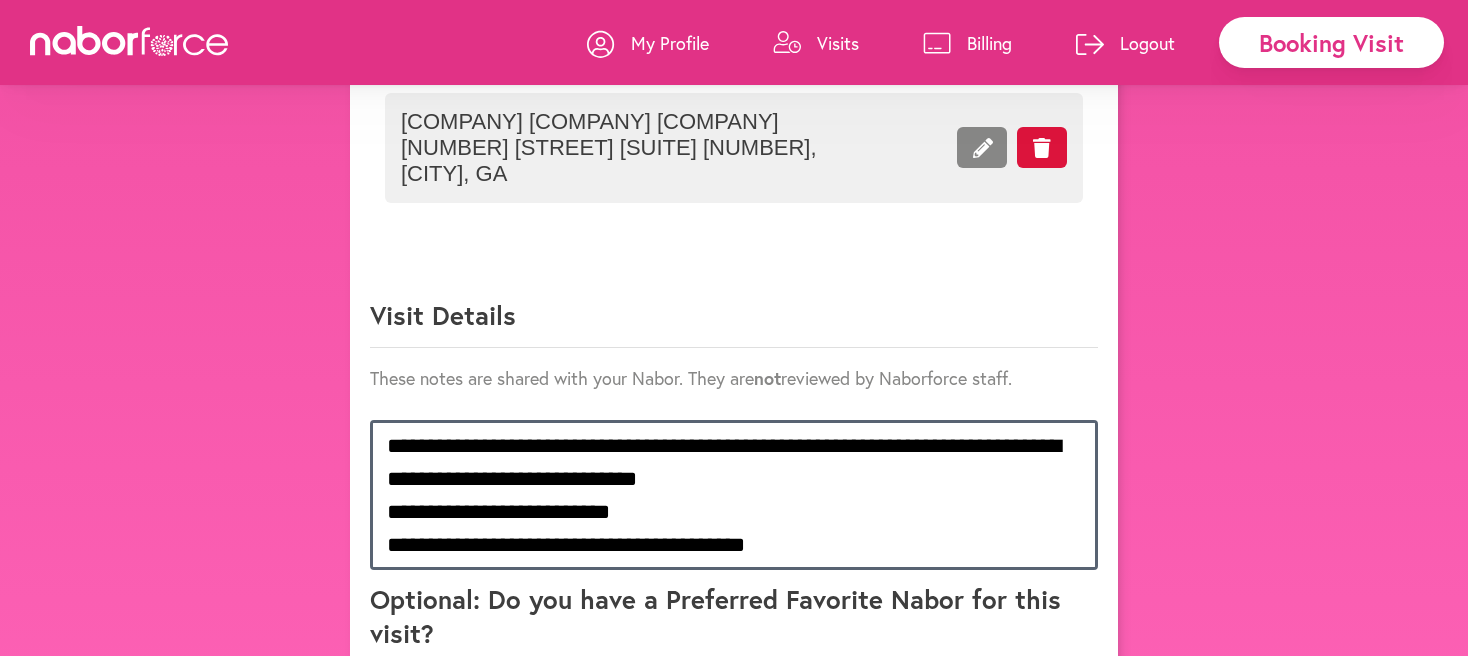 click on "**********" at bounding box center [734, 495] 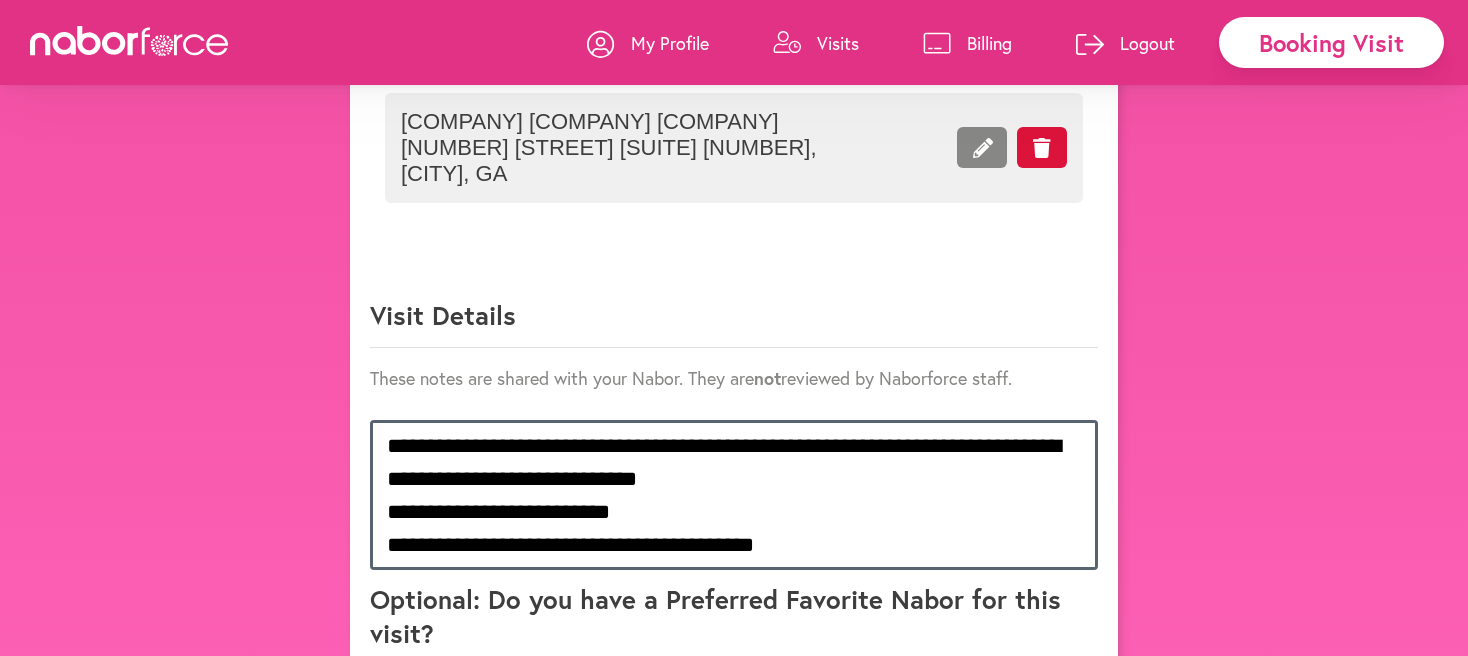scroll, scrollTop: 25, scrollLeft: 0, axis: vertical 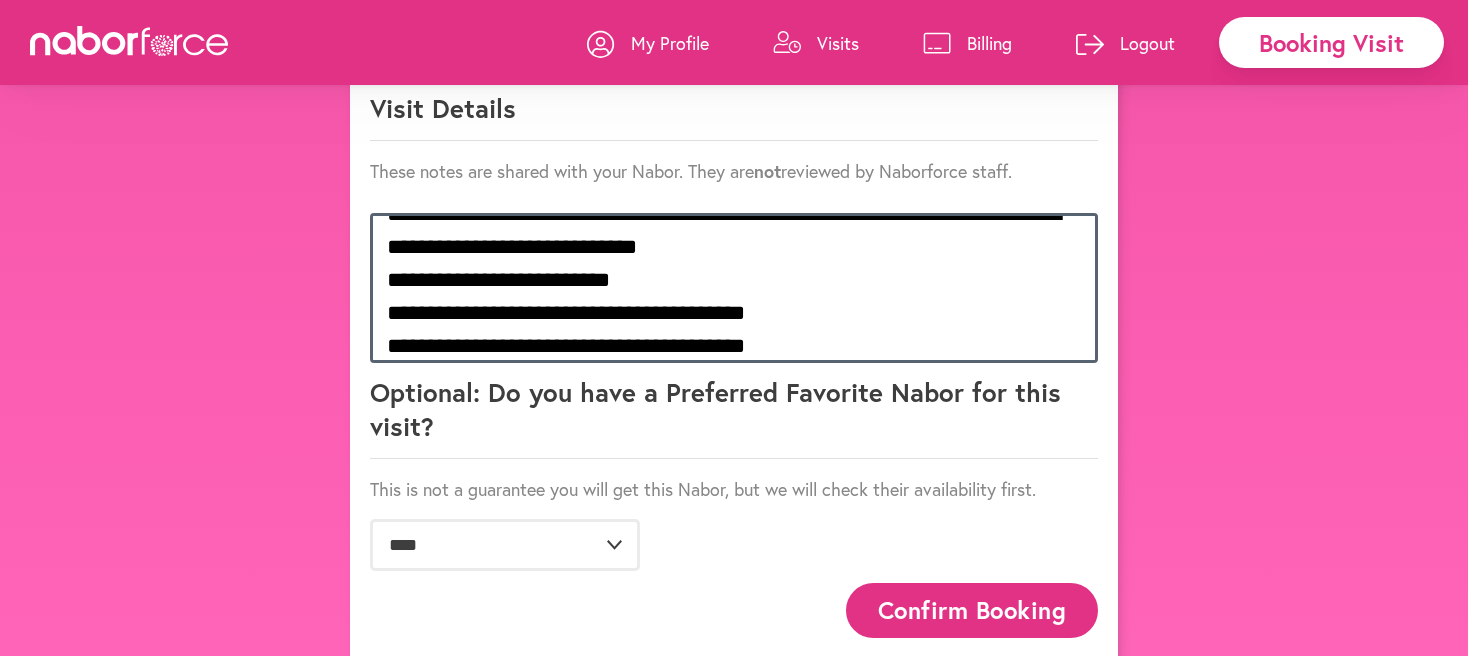 type on "**********" 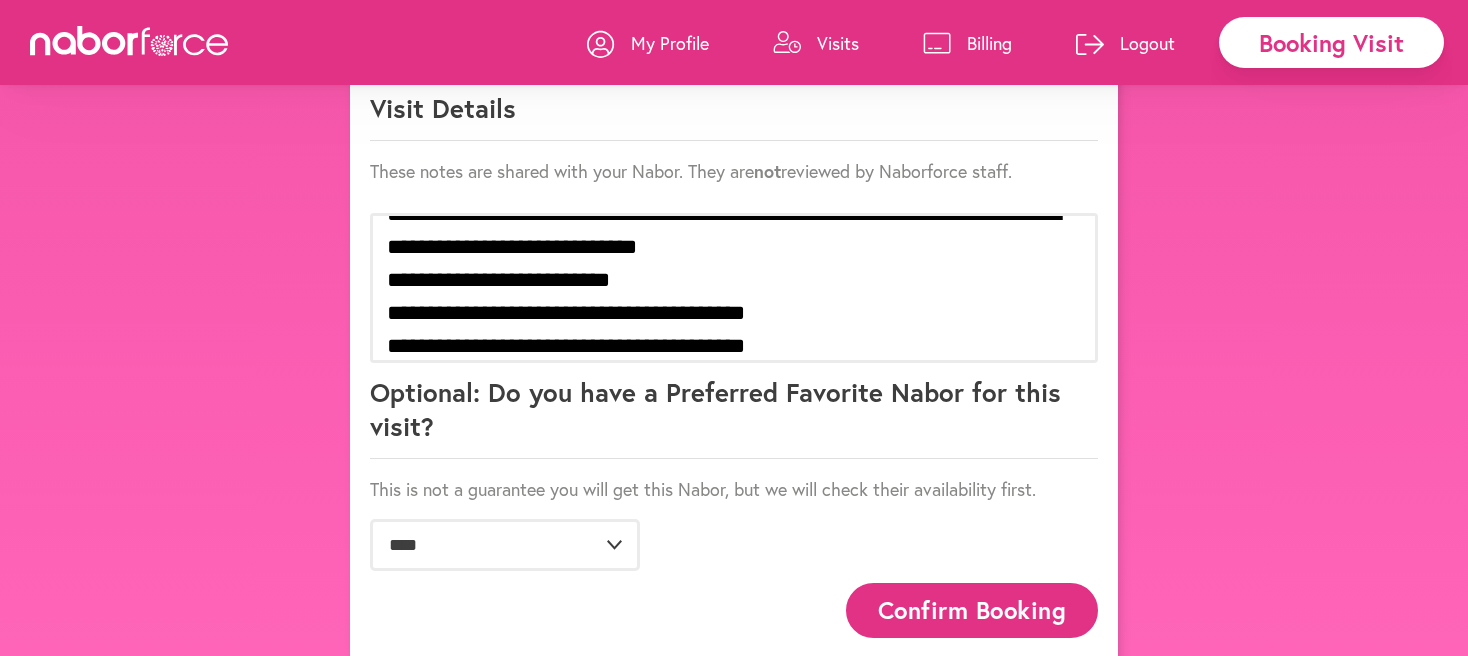 click on "Confirm Booking" at bounding box center (972, 610) 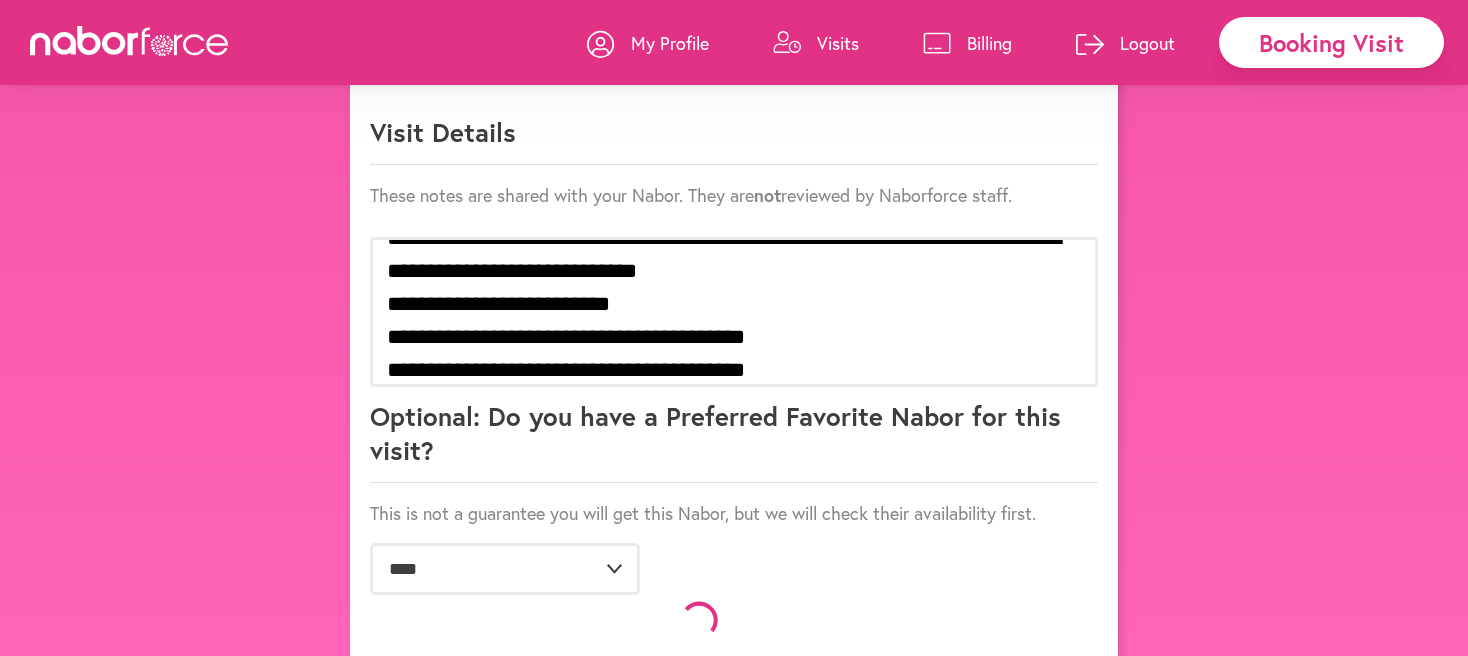 scroll, scrollTop: 1487, scrollLeft: 0, axis: vertical 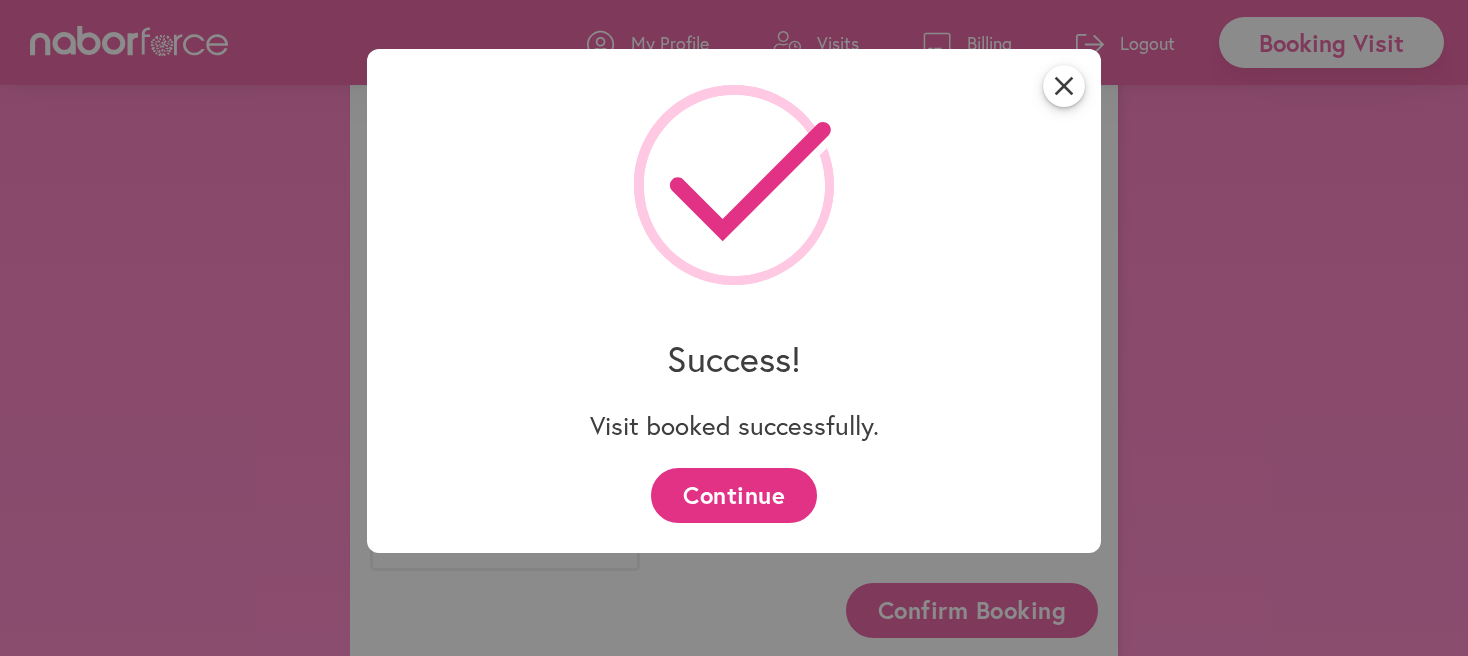click on "Continue" at bounding box center (733, 495) 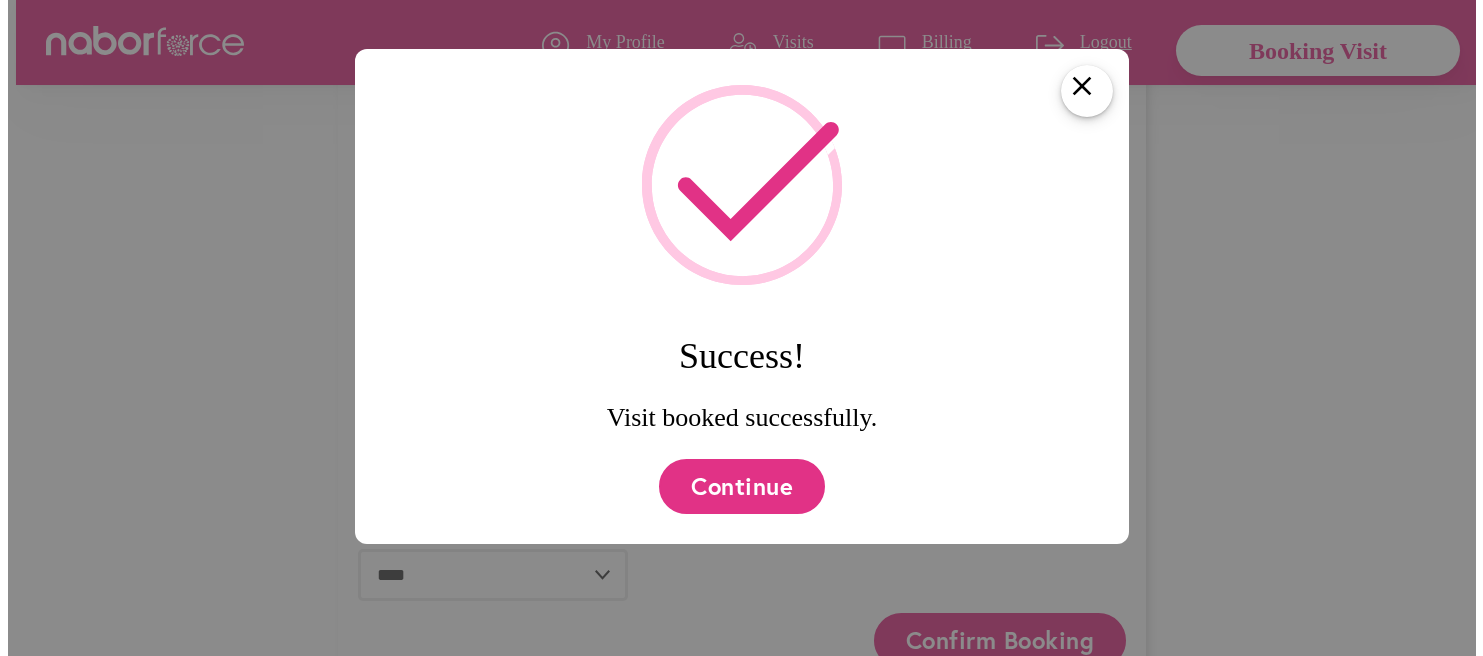 scroll, scrollTop: 0, scrollLeft: 0, axis: both 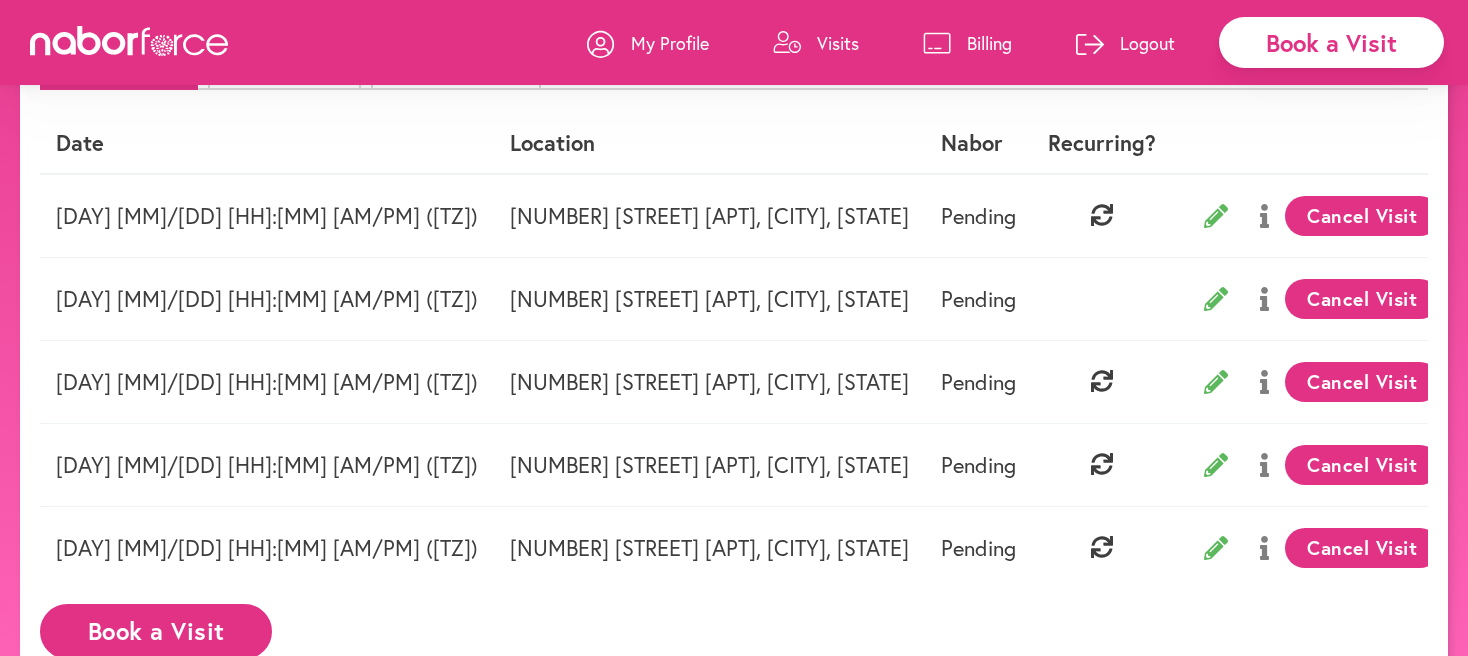 click on "Logout" at bounding box center (1147, 43) 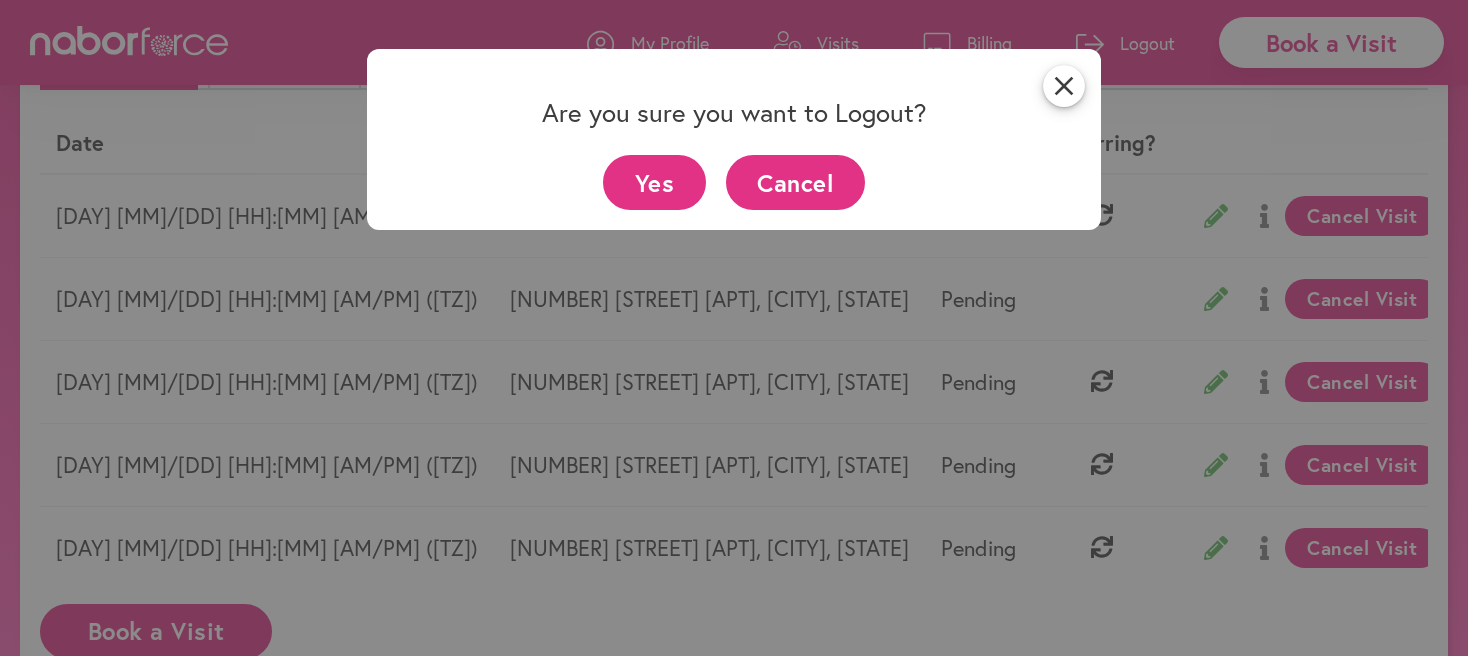 click on "Yes" at bounding box center (654, 182) 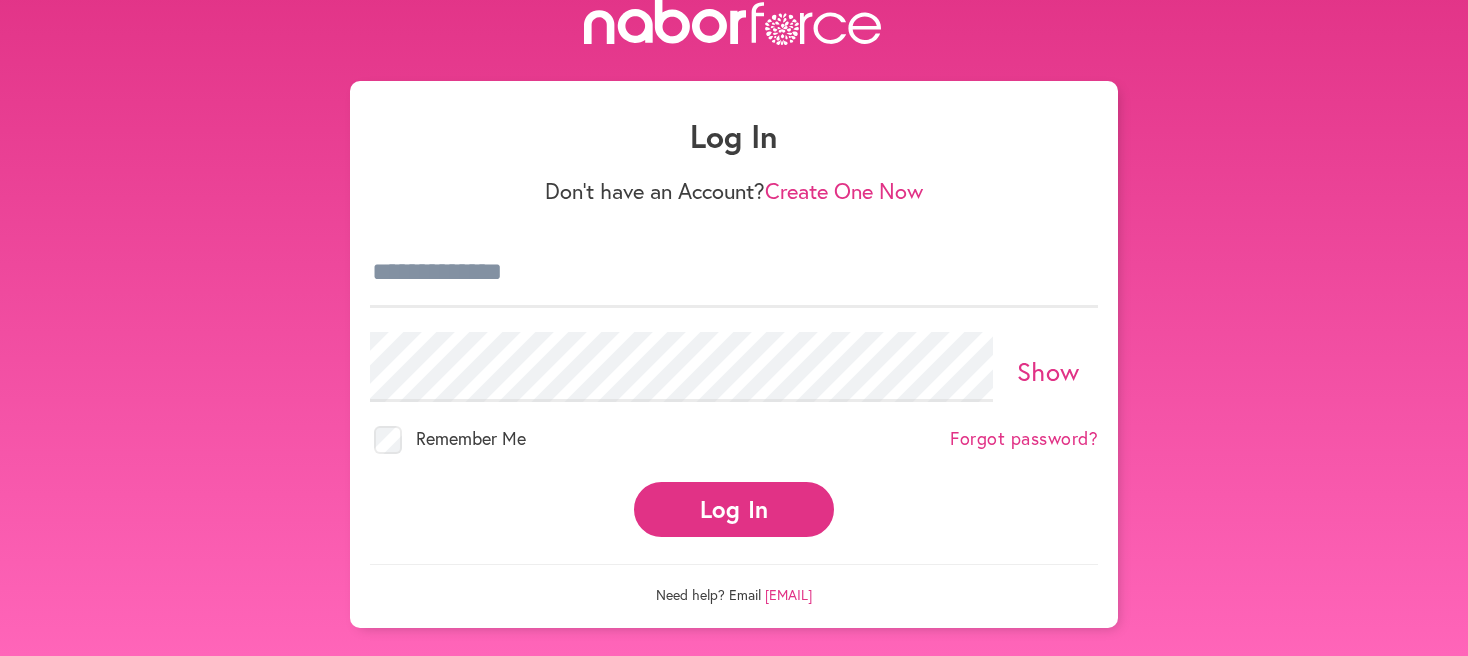 scroll, scrollTop: 0, scrollLeft: 0, axis: both 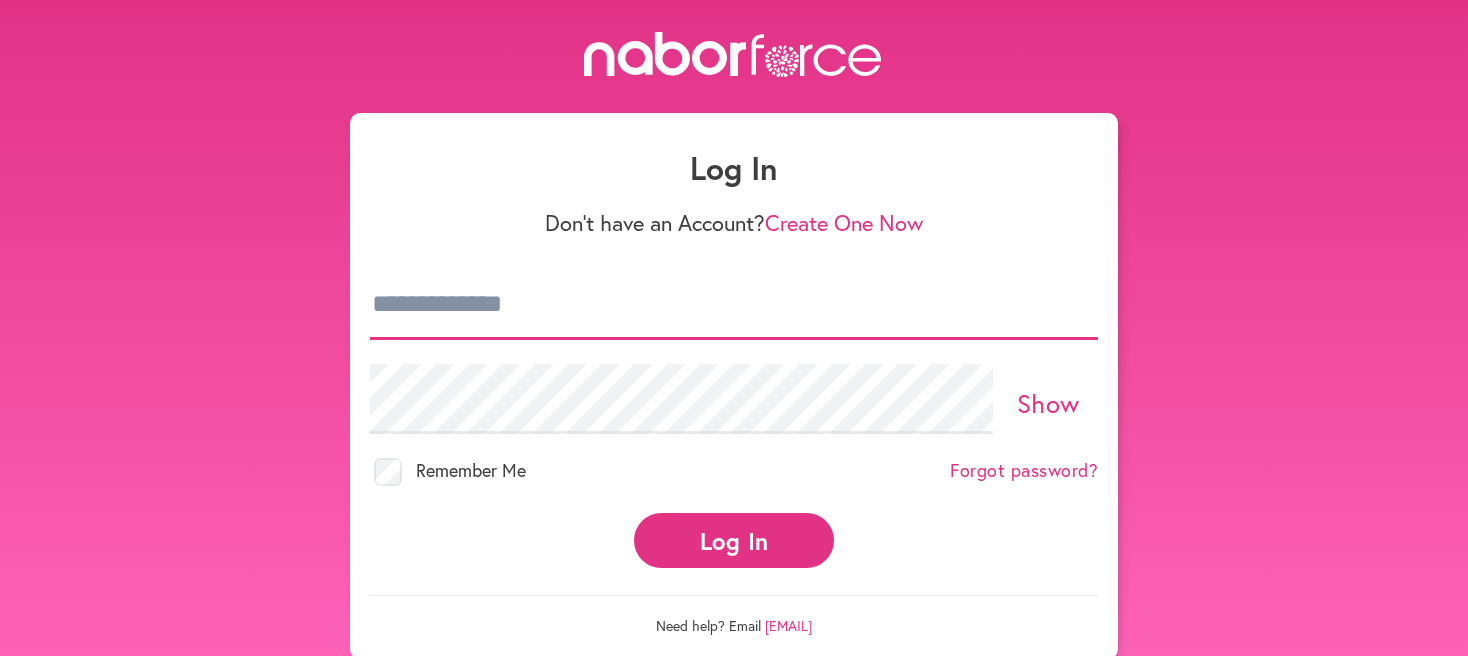 type on "**********" 